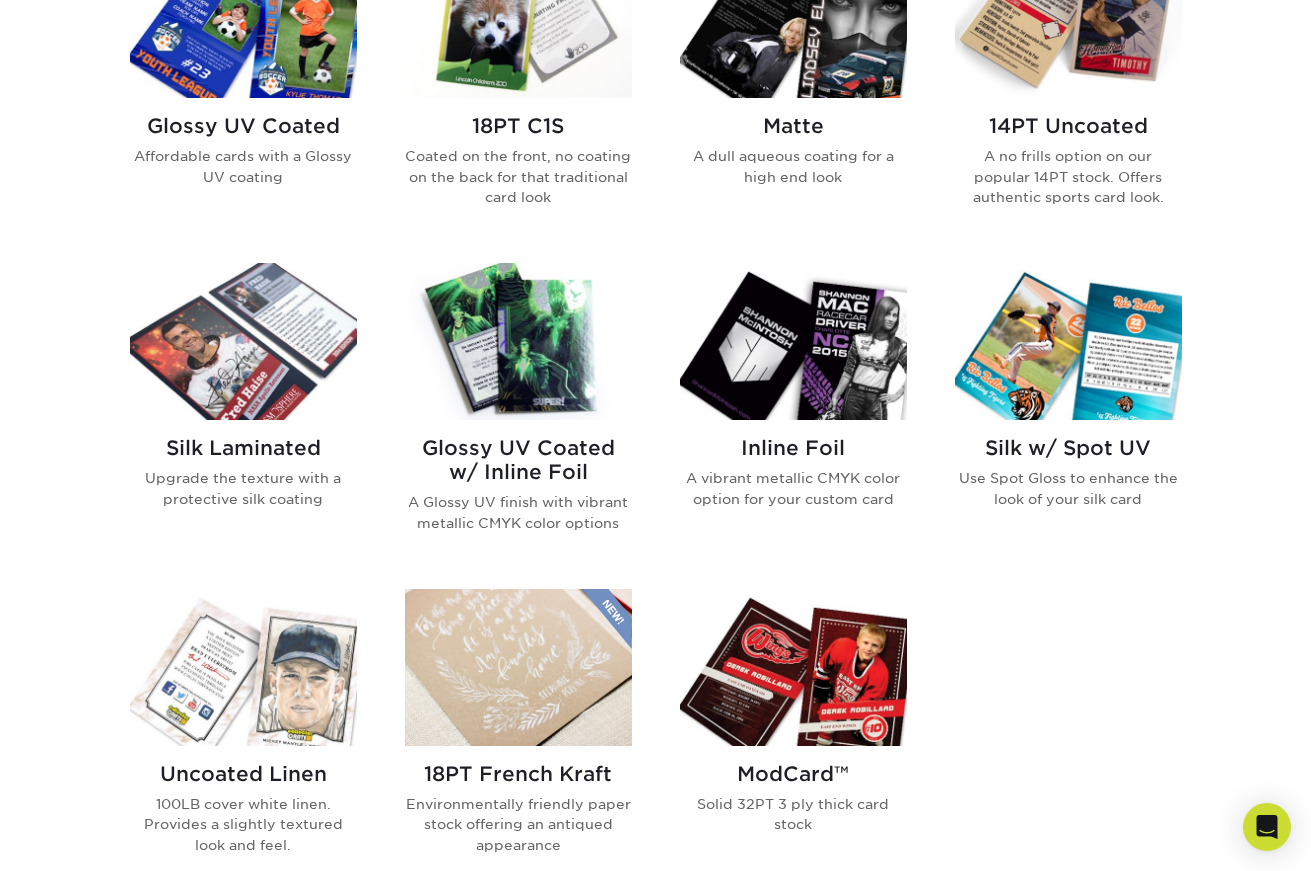 scroll, scrollTop: 1075, scrollLeft: 0, axis: vertical 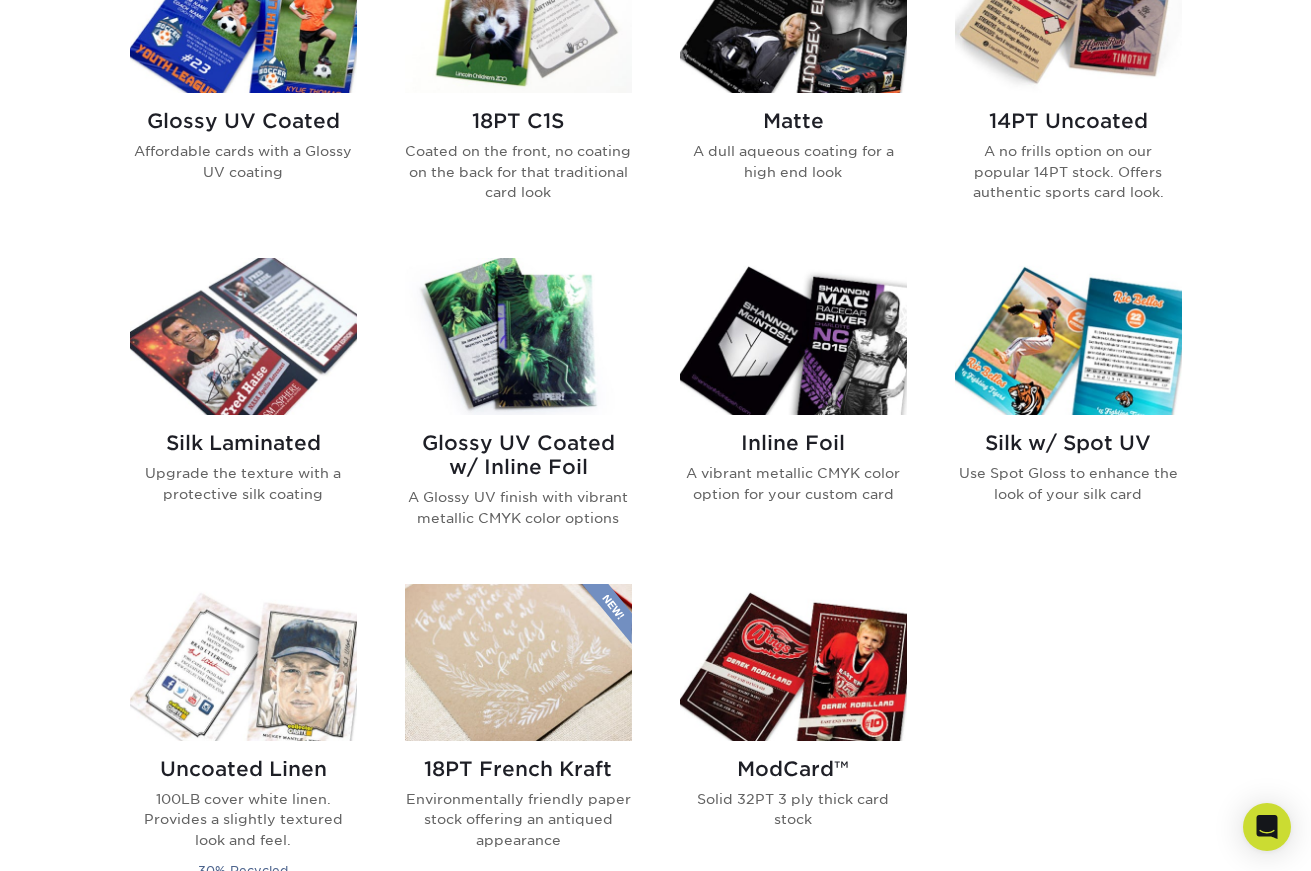 click on "Glossy UV Coated" at bounding box center (243, 121) 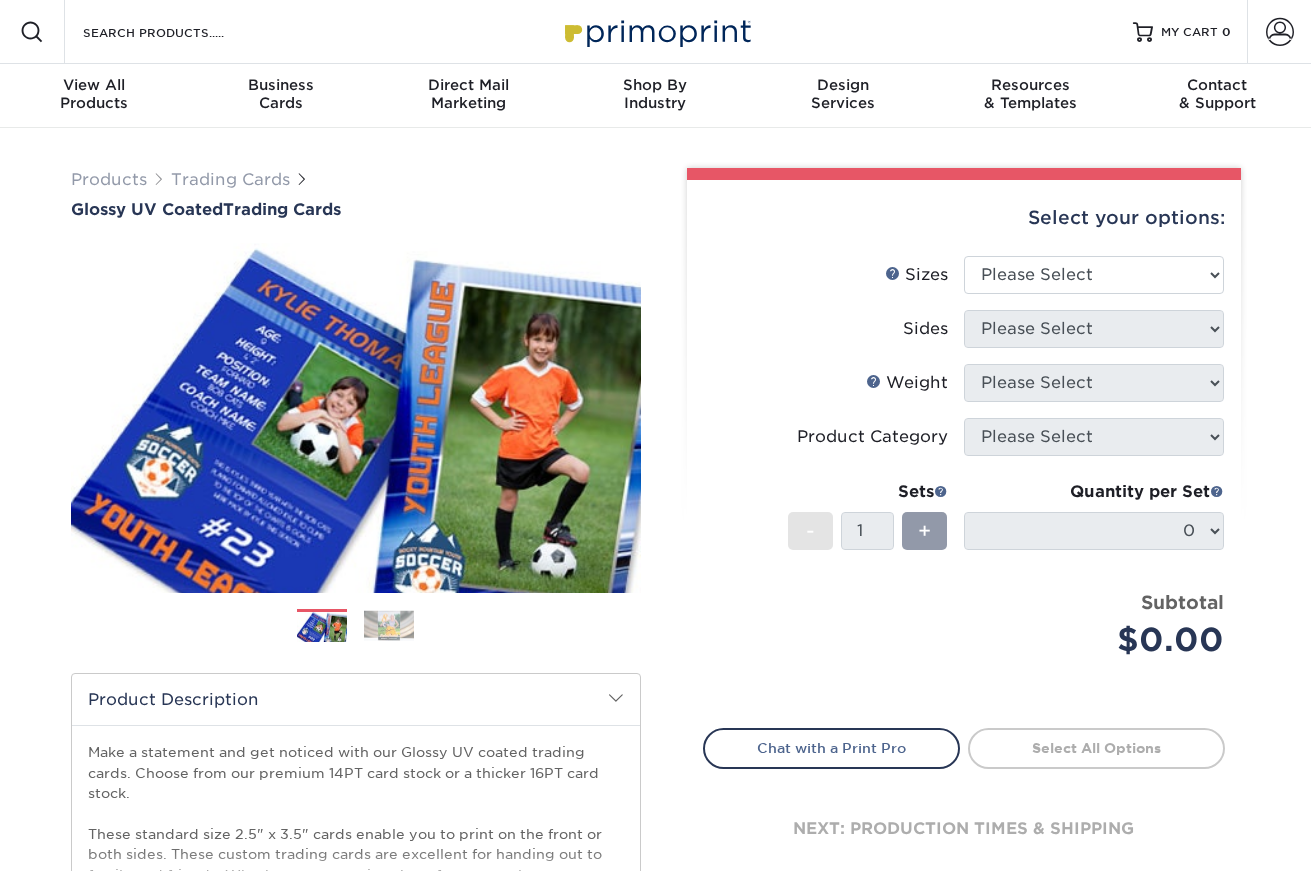 scroll, scrollTop: 0, scrollLeft: 0, axis: both 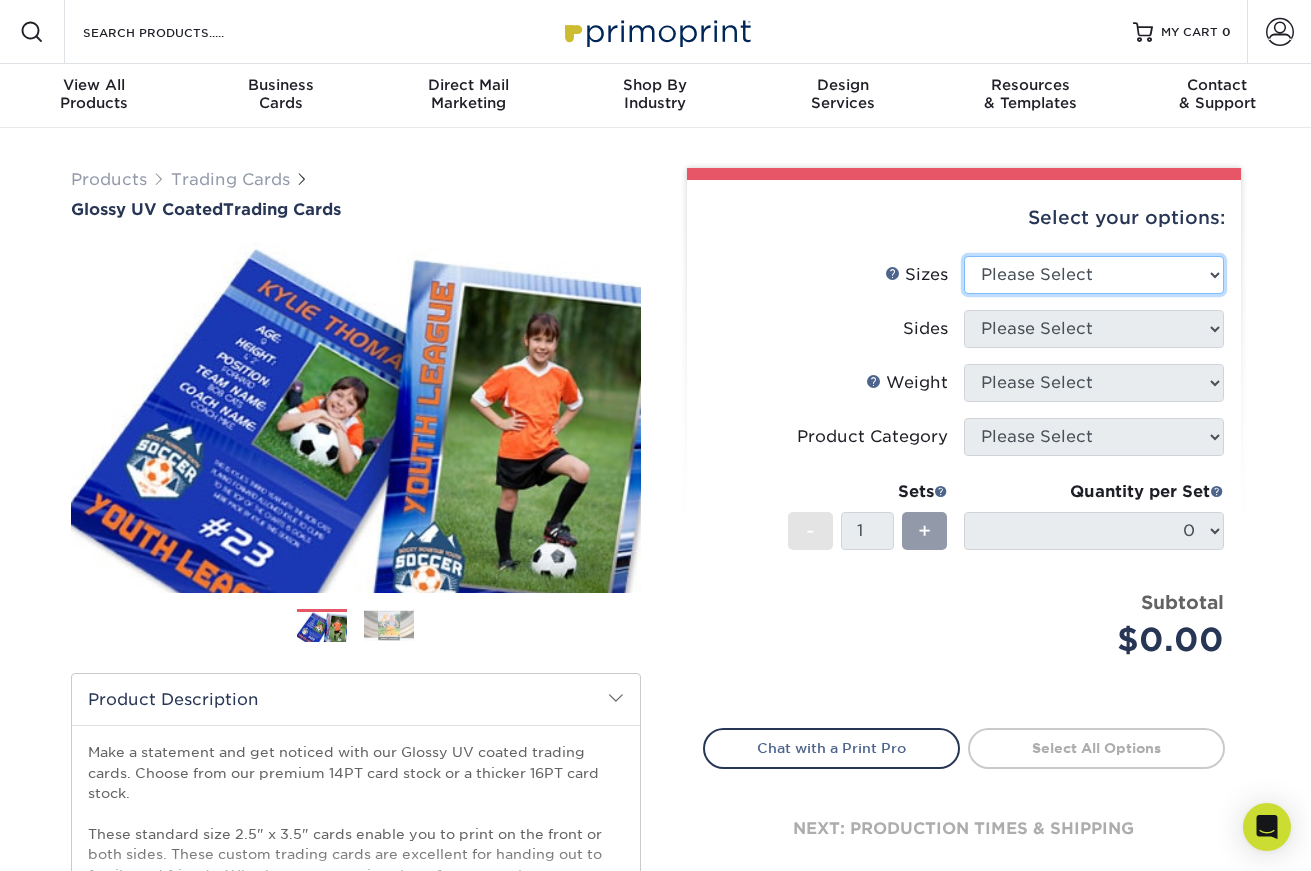 select on "2.50x3.50" 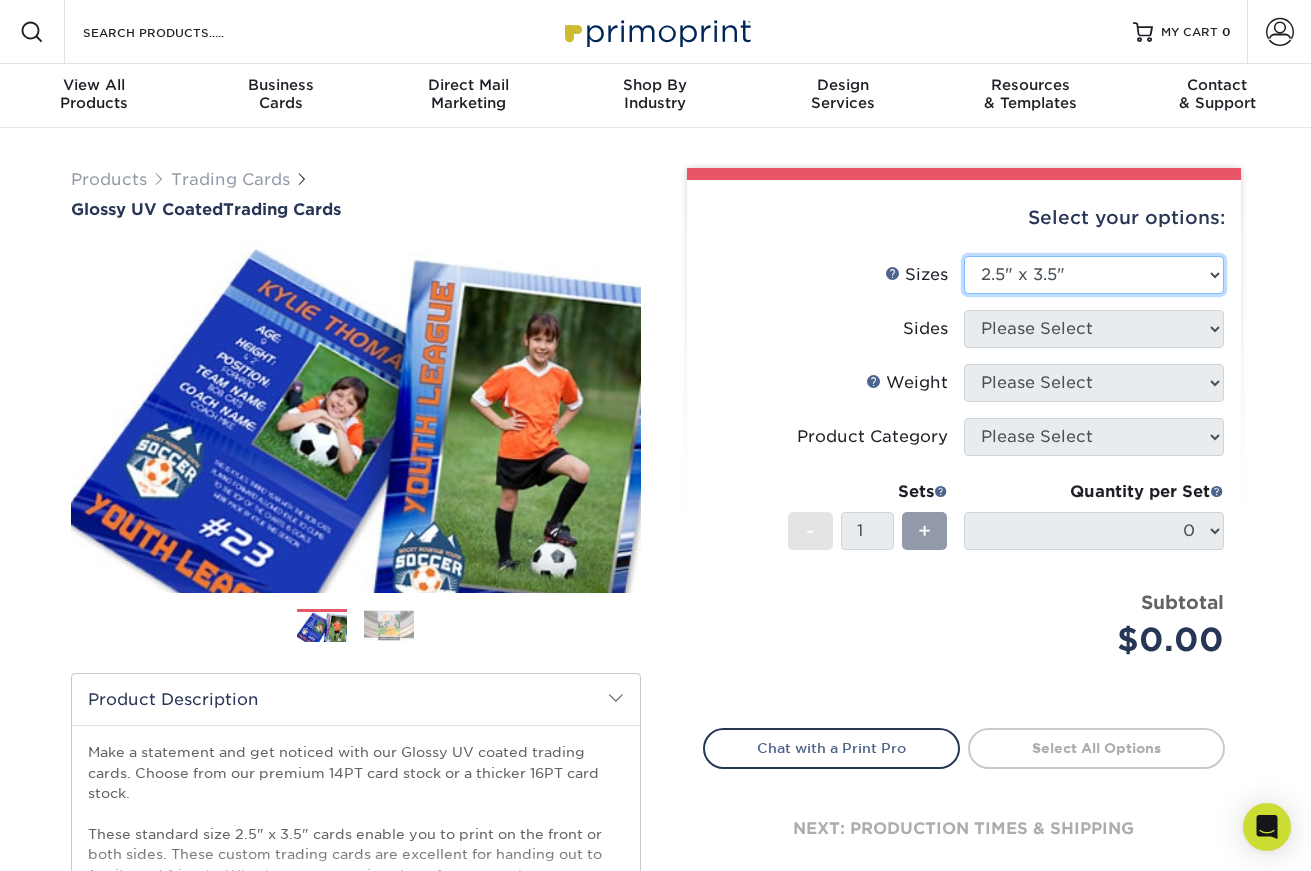 click on "2.5" x 3.5"" at bounding box center (0, 0) 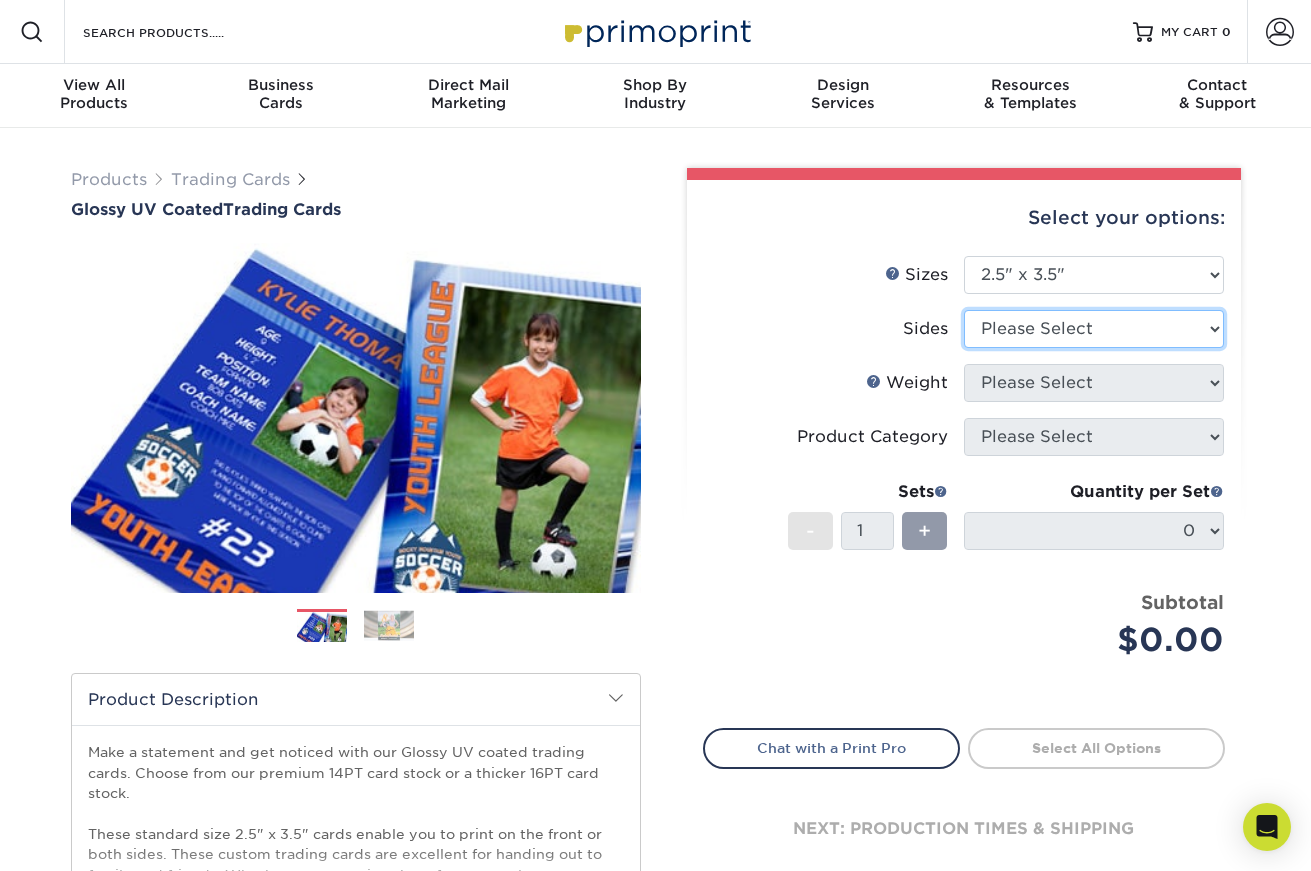 select on "13abbda7-1d64-4f25-8bb2-c179b224825d" 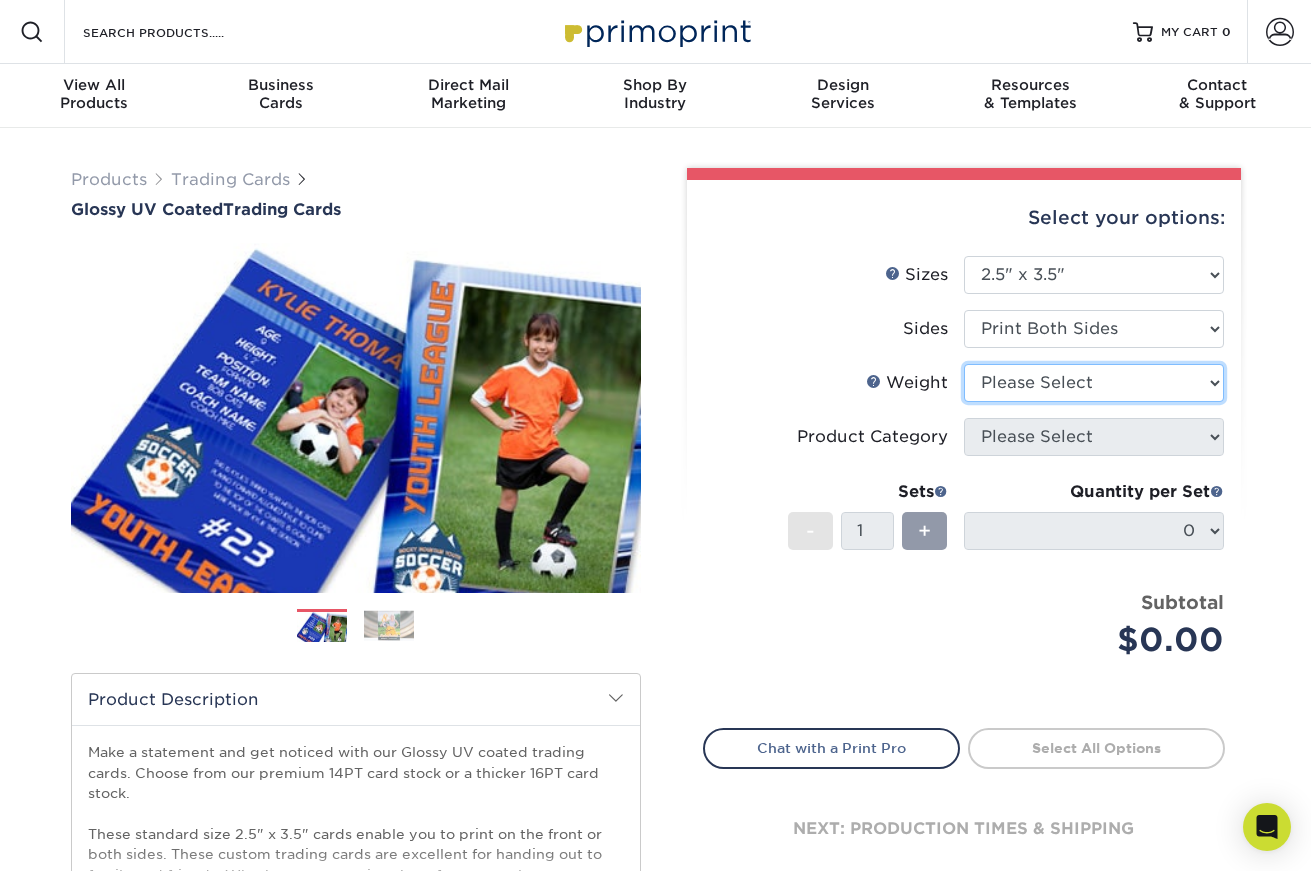 select on "14PT" 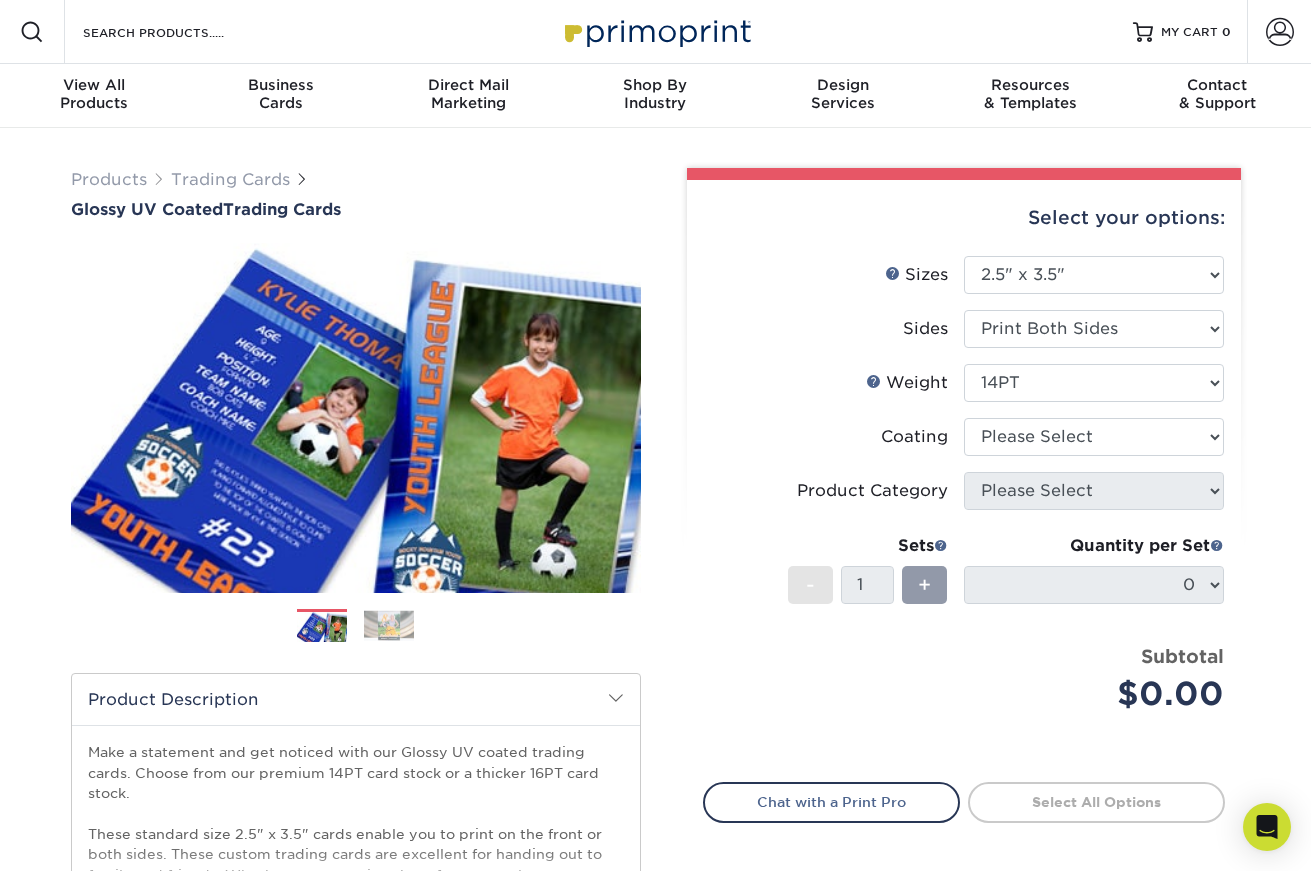 click on "Select your options:
Sizes Help Sizes
Please Select 2.5" x 3.5" Sides - 1" at bounding box center (956, 654) 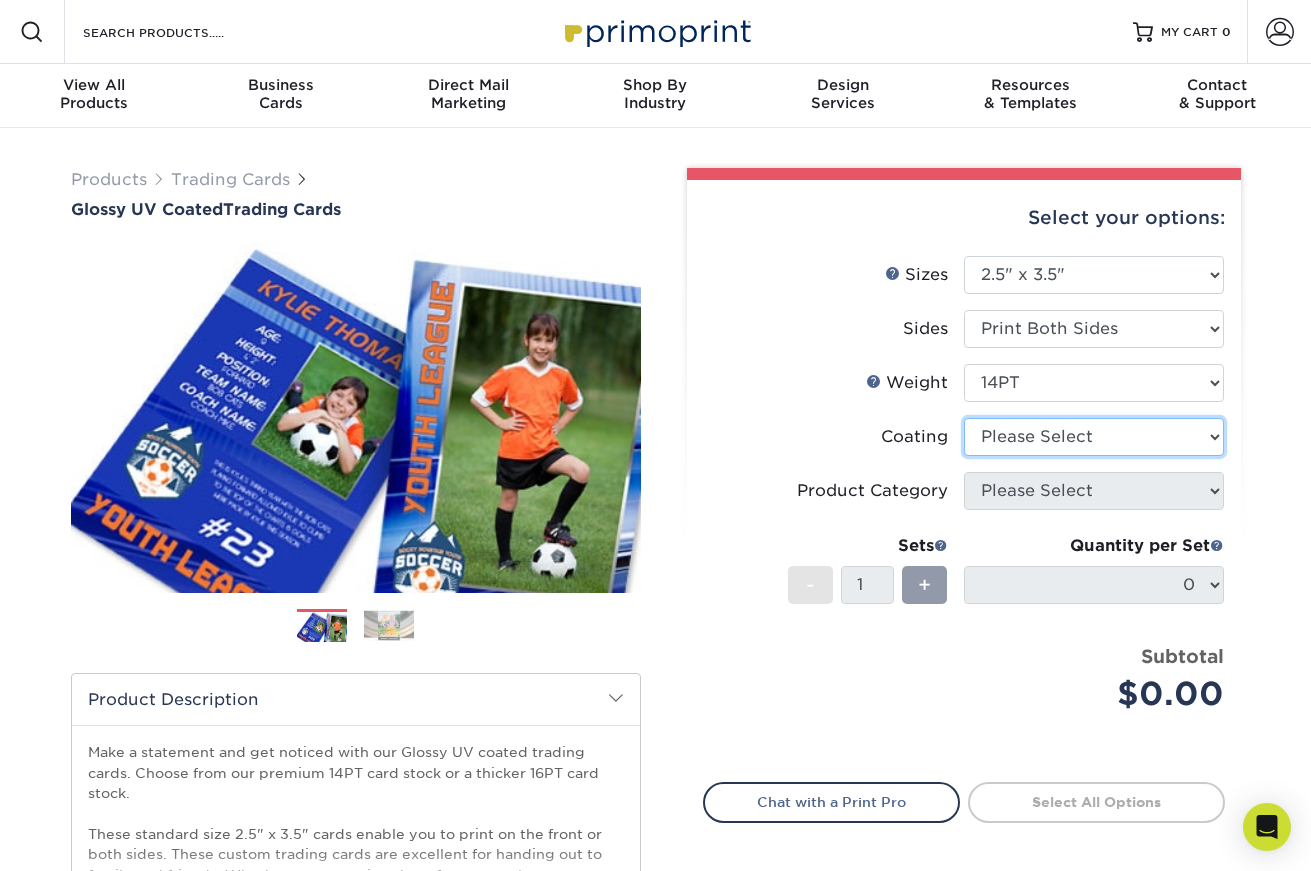 select on "1e8116af-acfc-44b1-83dc-8181aa338834" 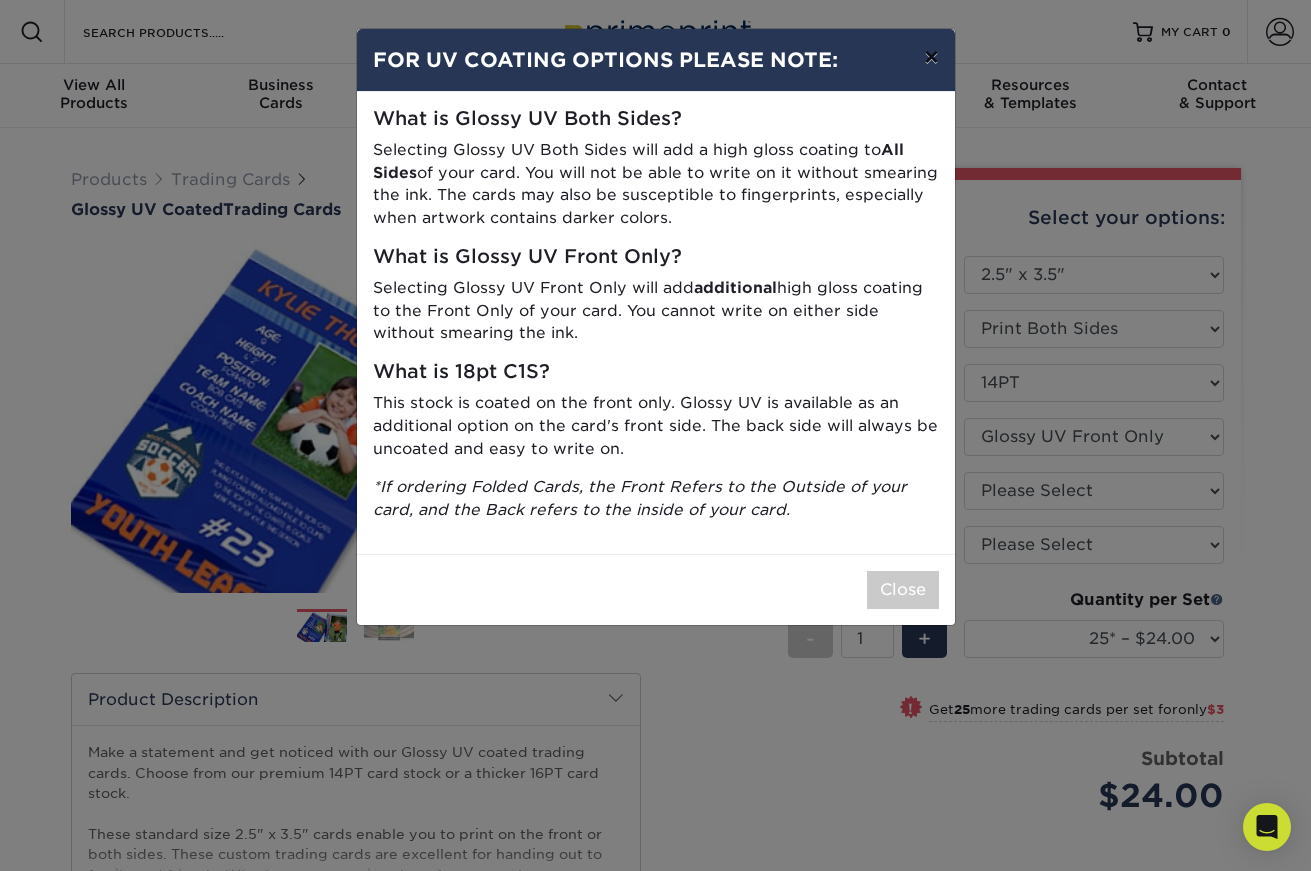 click on "×" at bounding box center [931, 57] 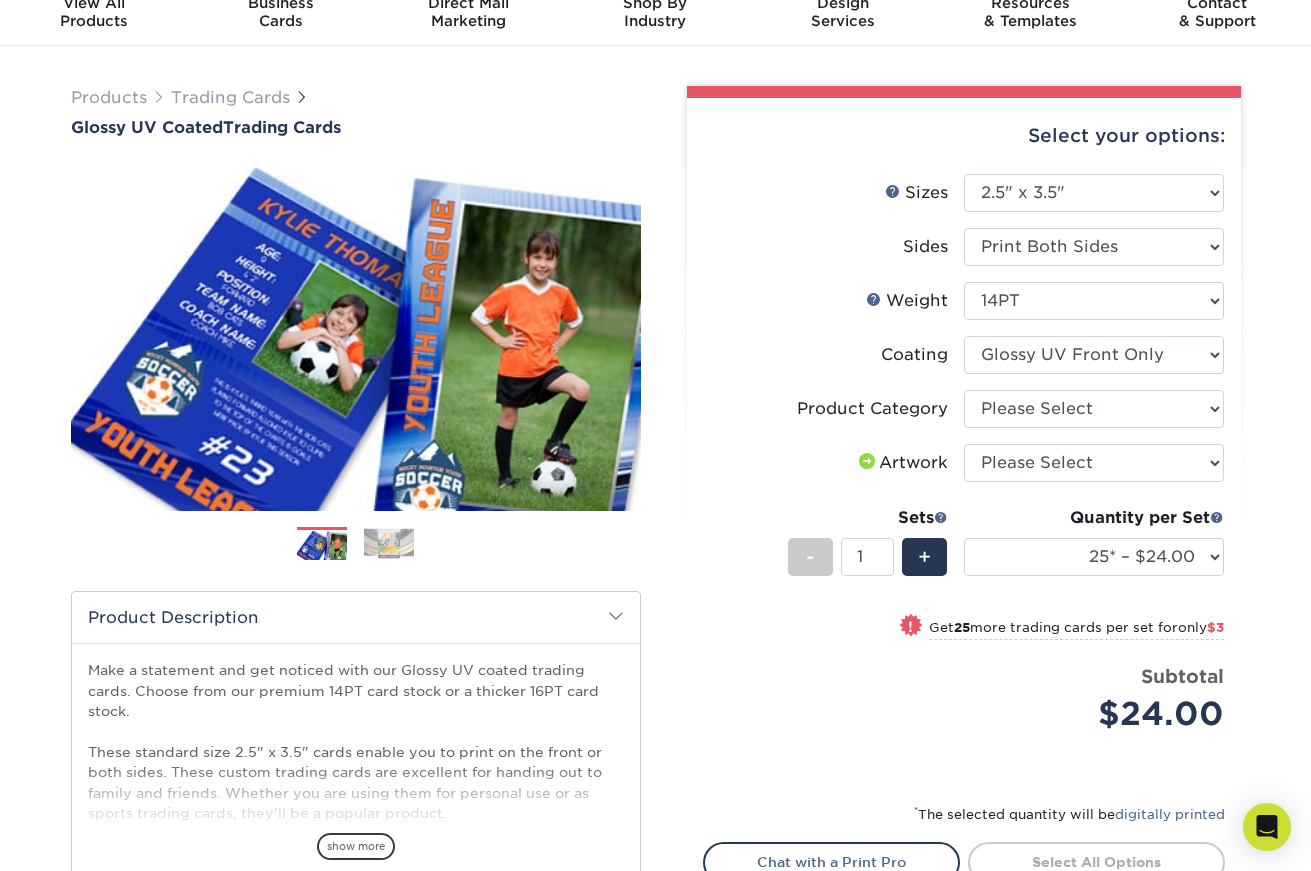 scroll, scrollTop: 94, scrollLeft: 0, axis: vertical 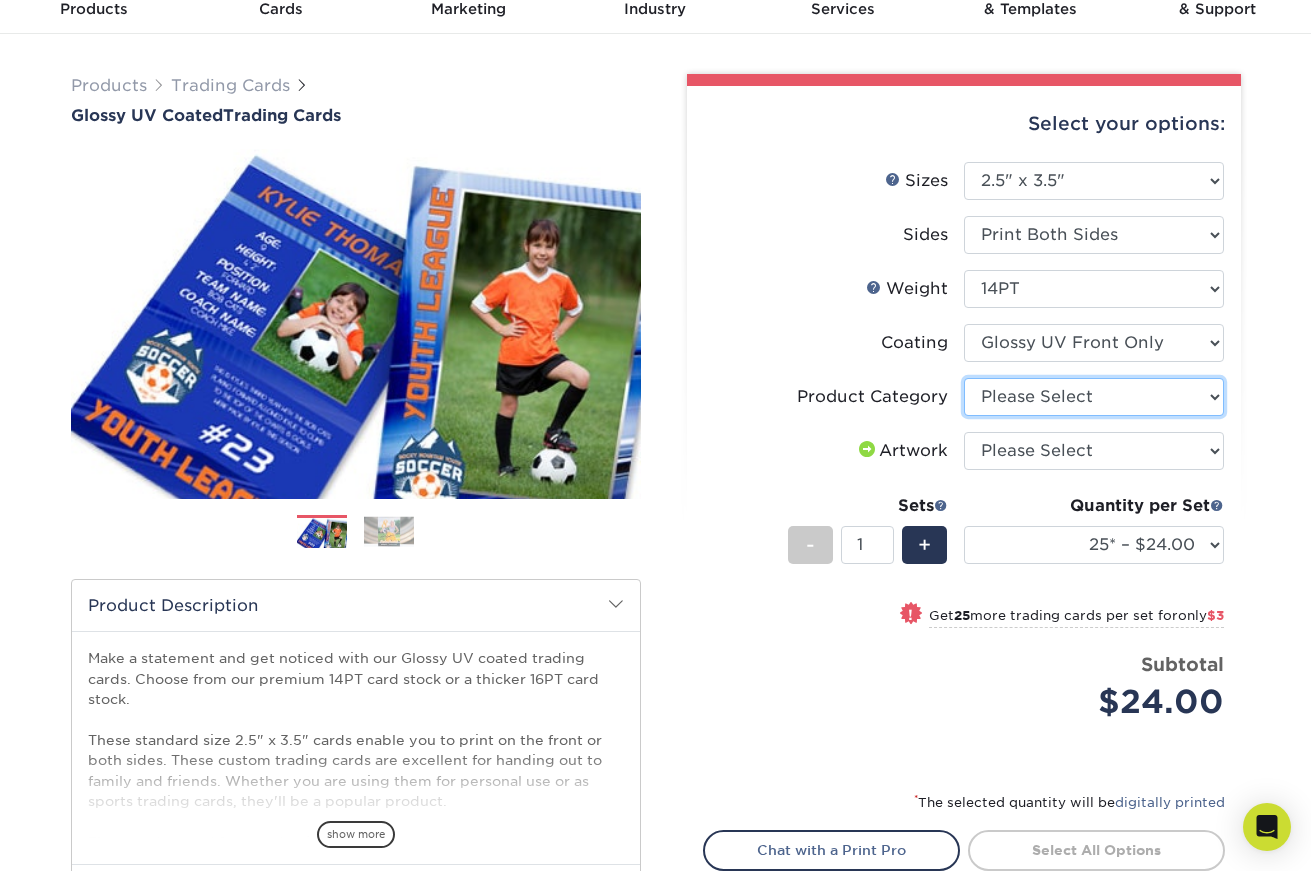 select on "c2f9bce9-36c2-409d-b101-c29d9d031e18" 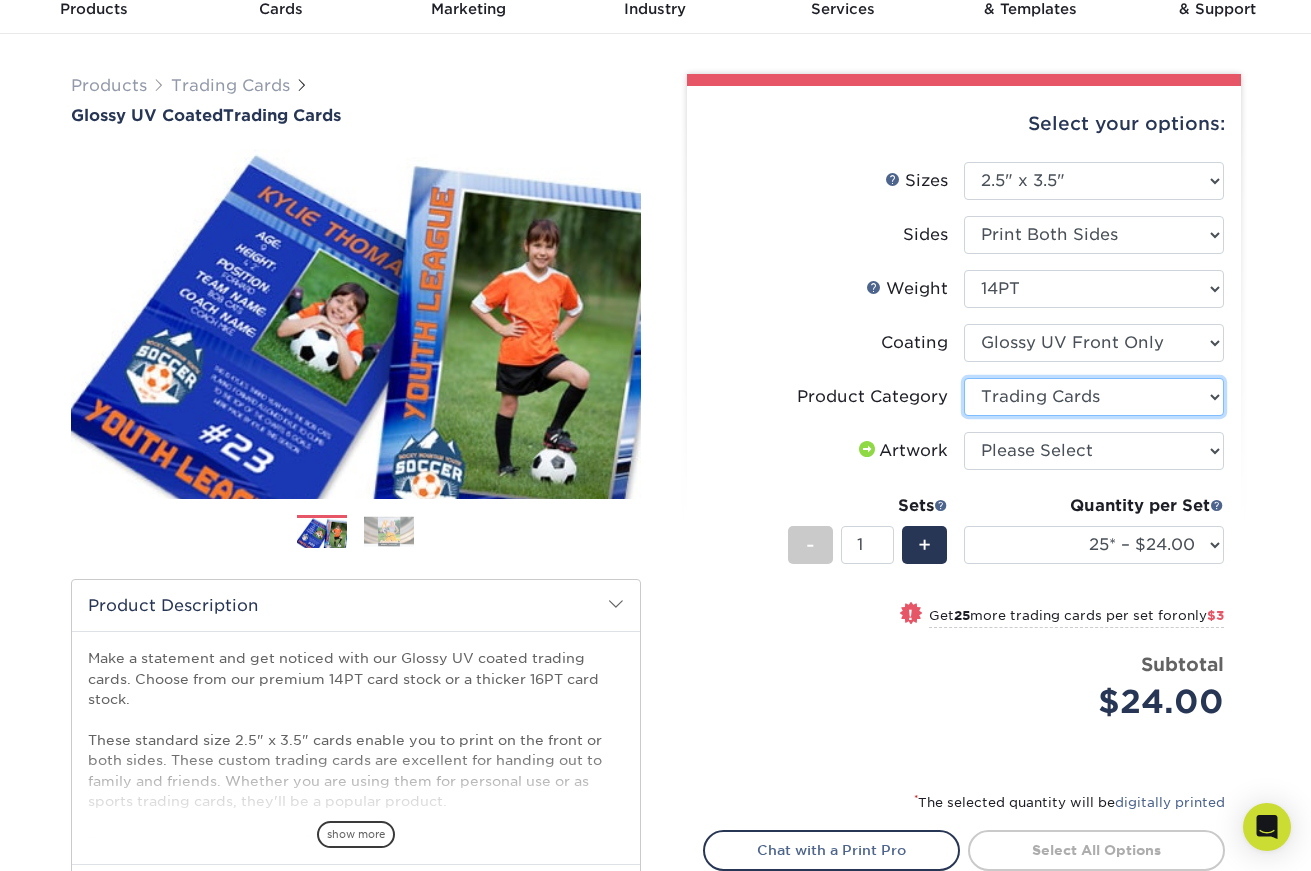 click on "Trading Cards" at bounding box center (0, 0) 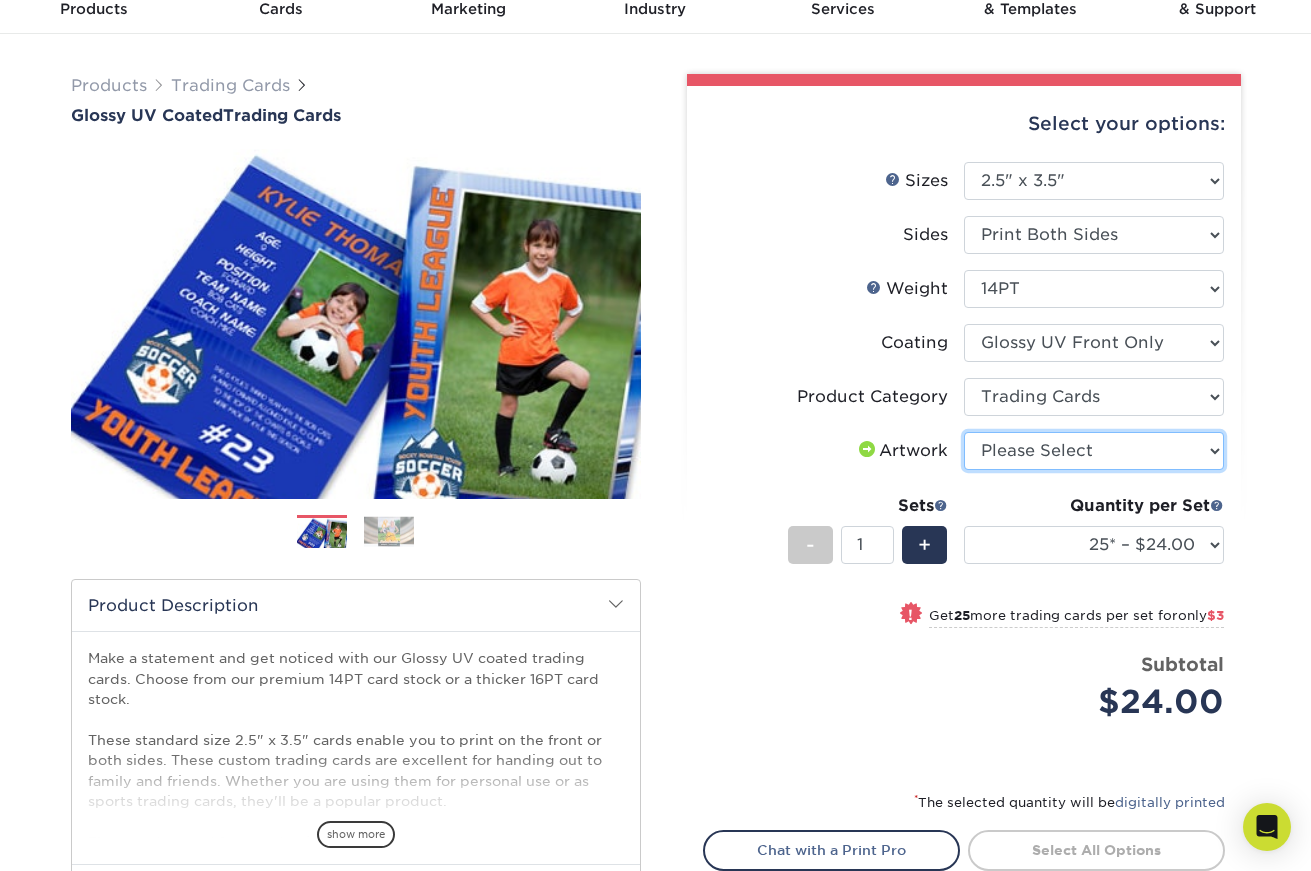 select on "upload" 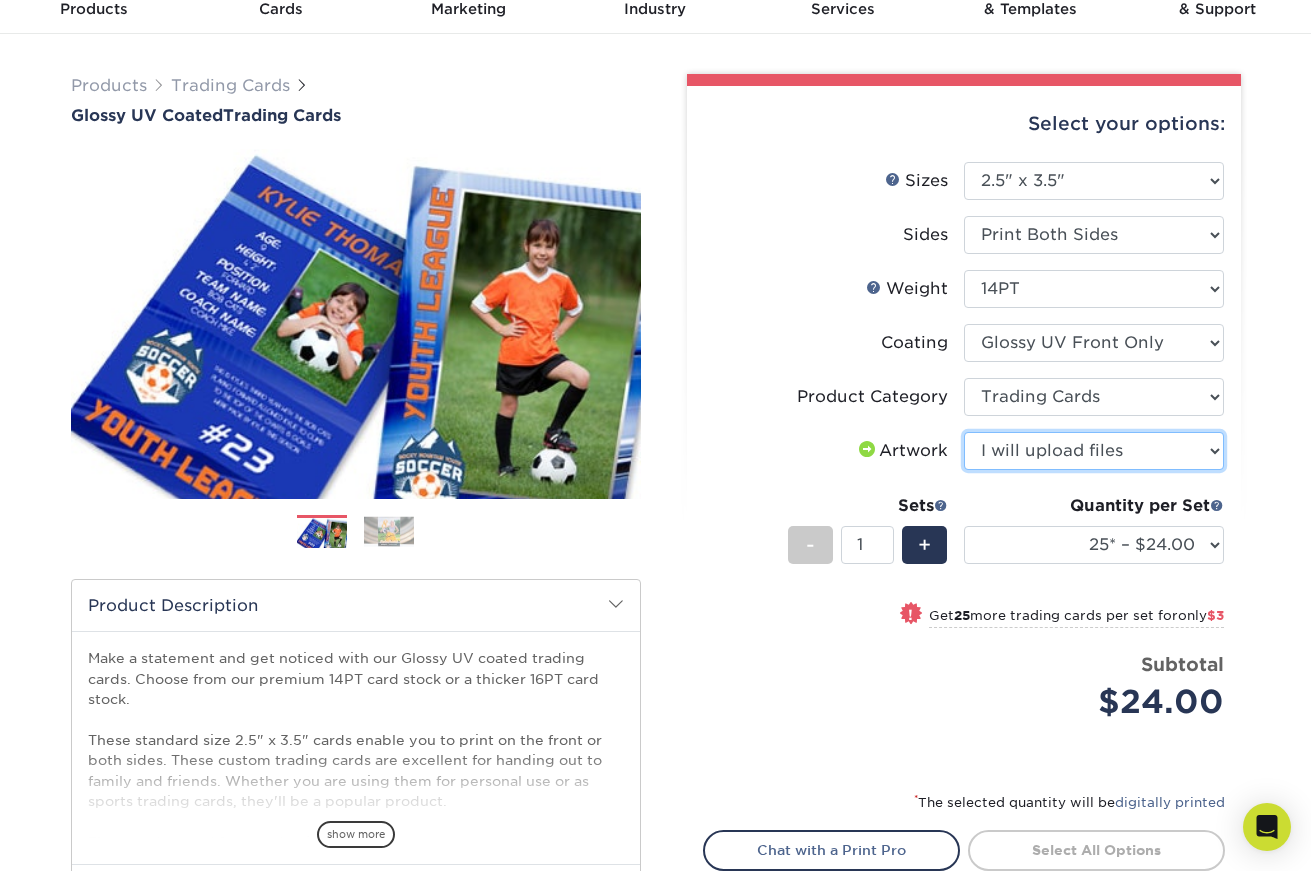 click on "I will upload files" at bounding box center (0, 0) 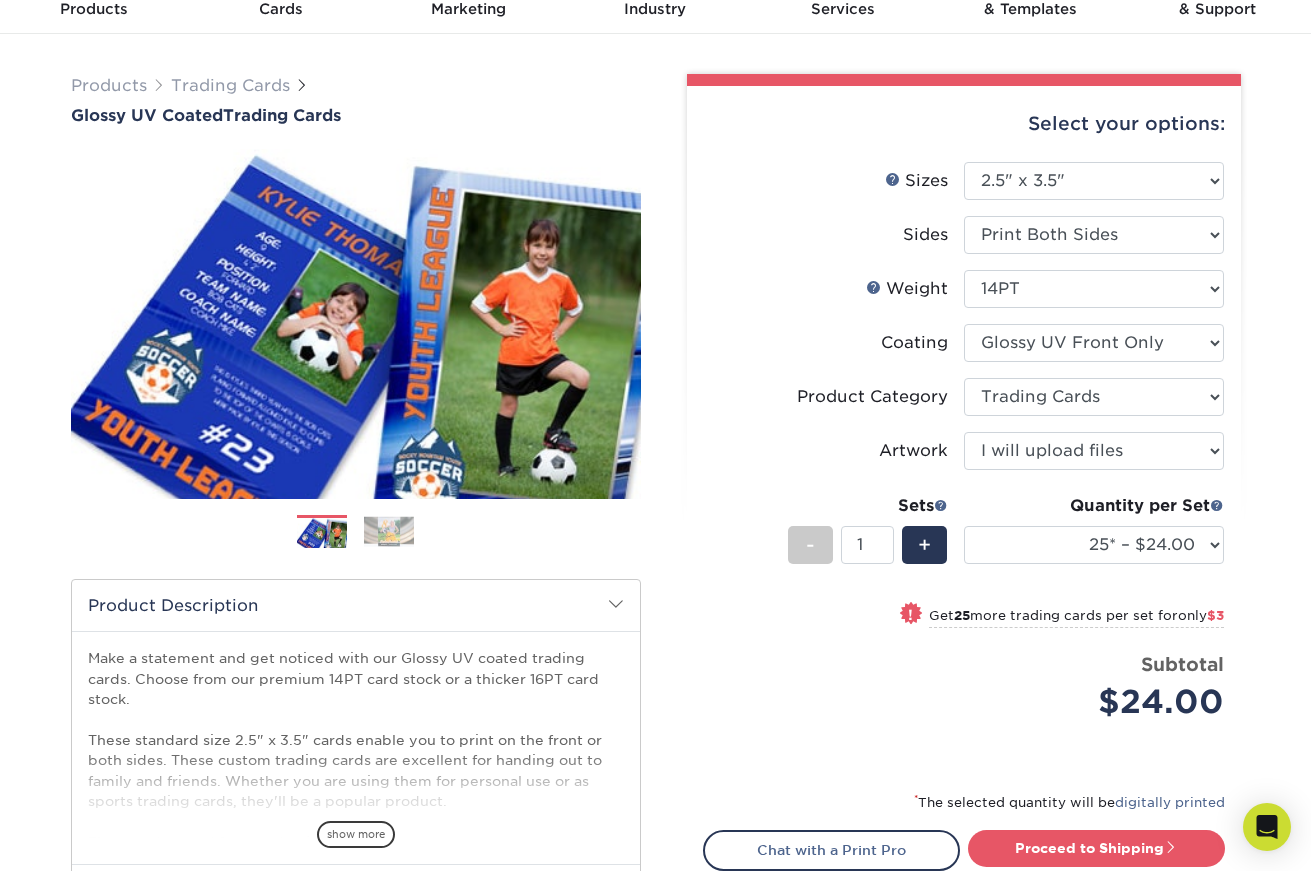 click on "Select your options:
Sizes Help Sizes
Please Select 2.5" x 3.5"
Sides Please Select 16PT 14PT" at bounding box center (964, 546) 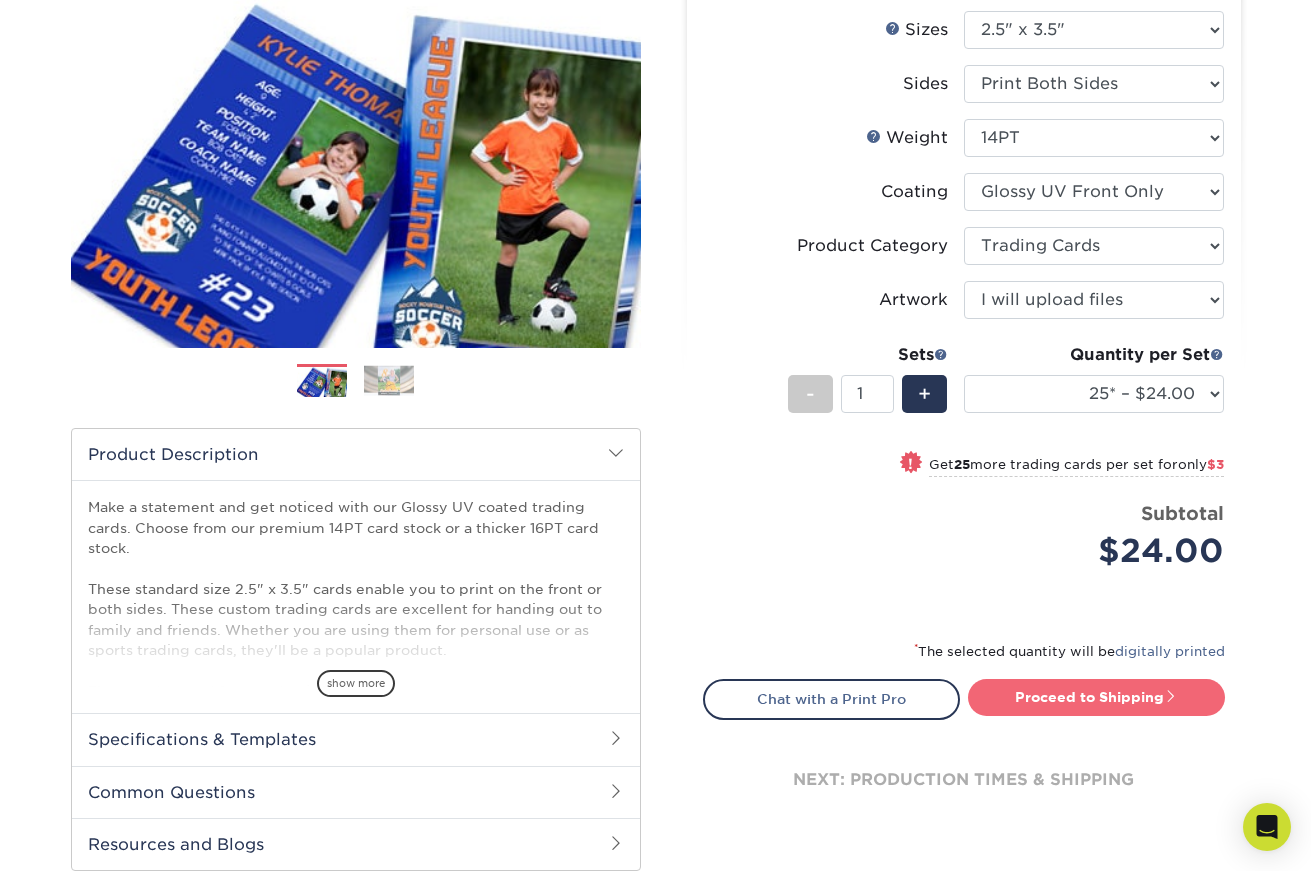scroll, scrollTop: 253, scrollLeft: 0, axis: vertical 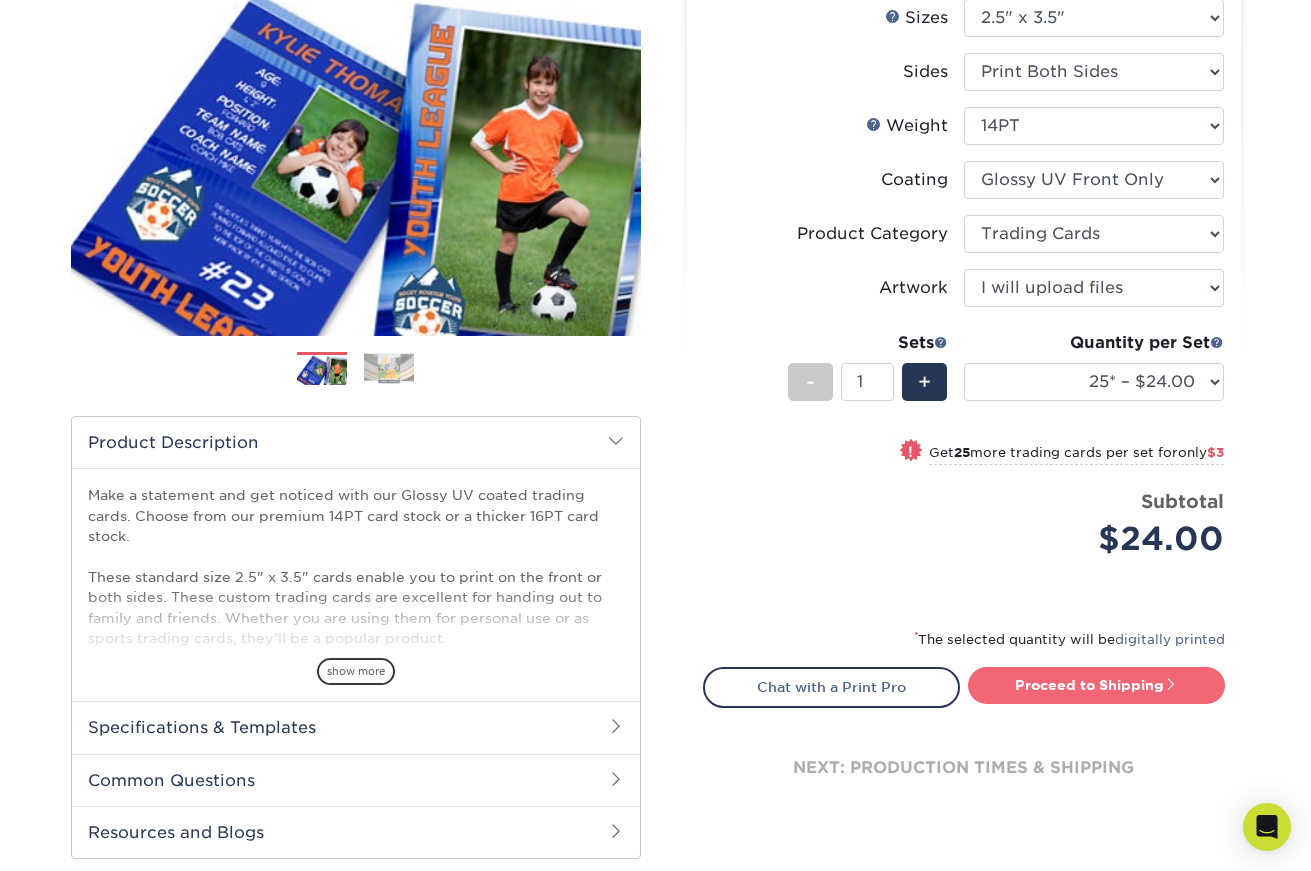 click on "Proceed to Shipping" at bounding box center [1096, 685] 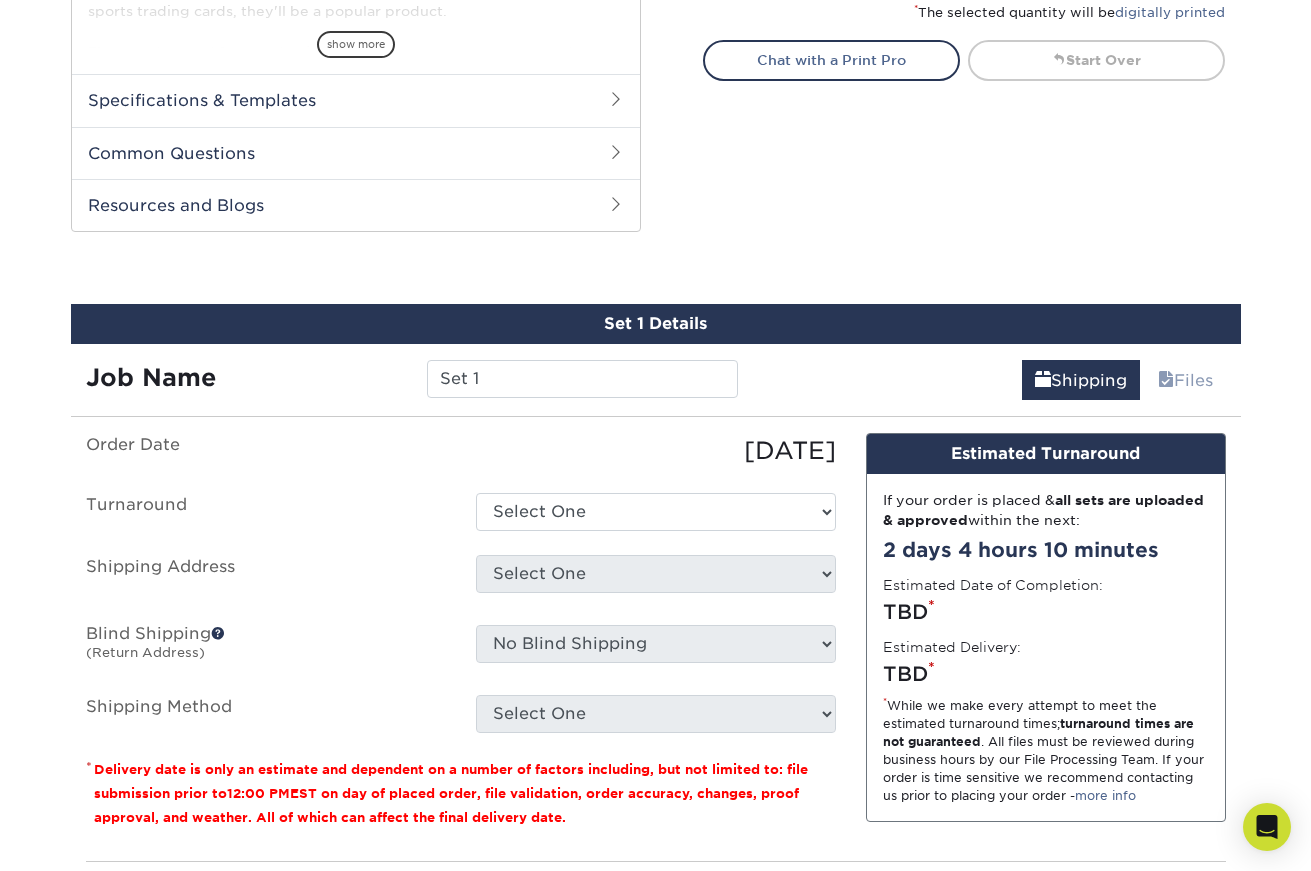 scroll, scrollTop: 1017, scrollLeft: 0, axis: vertical 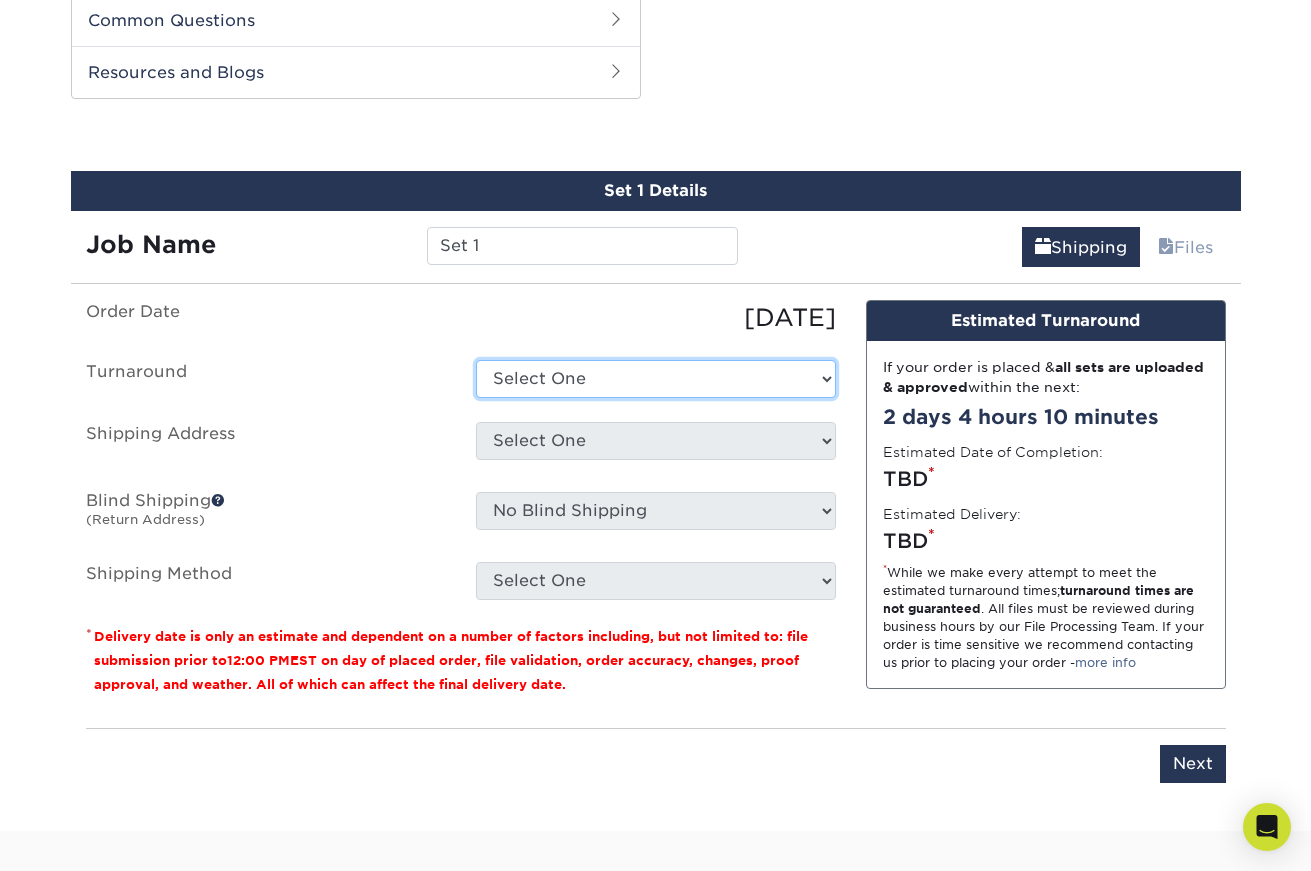 select on "cc8d3b44-43e5-4703-b291-cc4a99b3f81d" 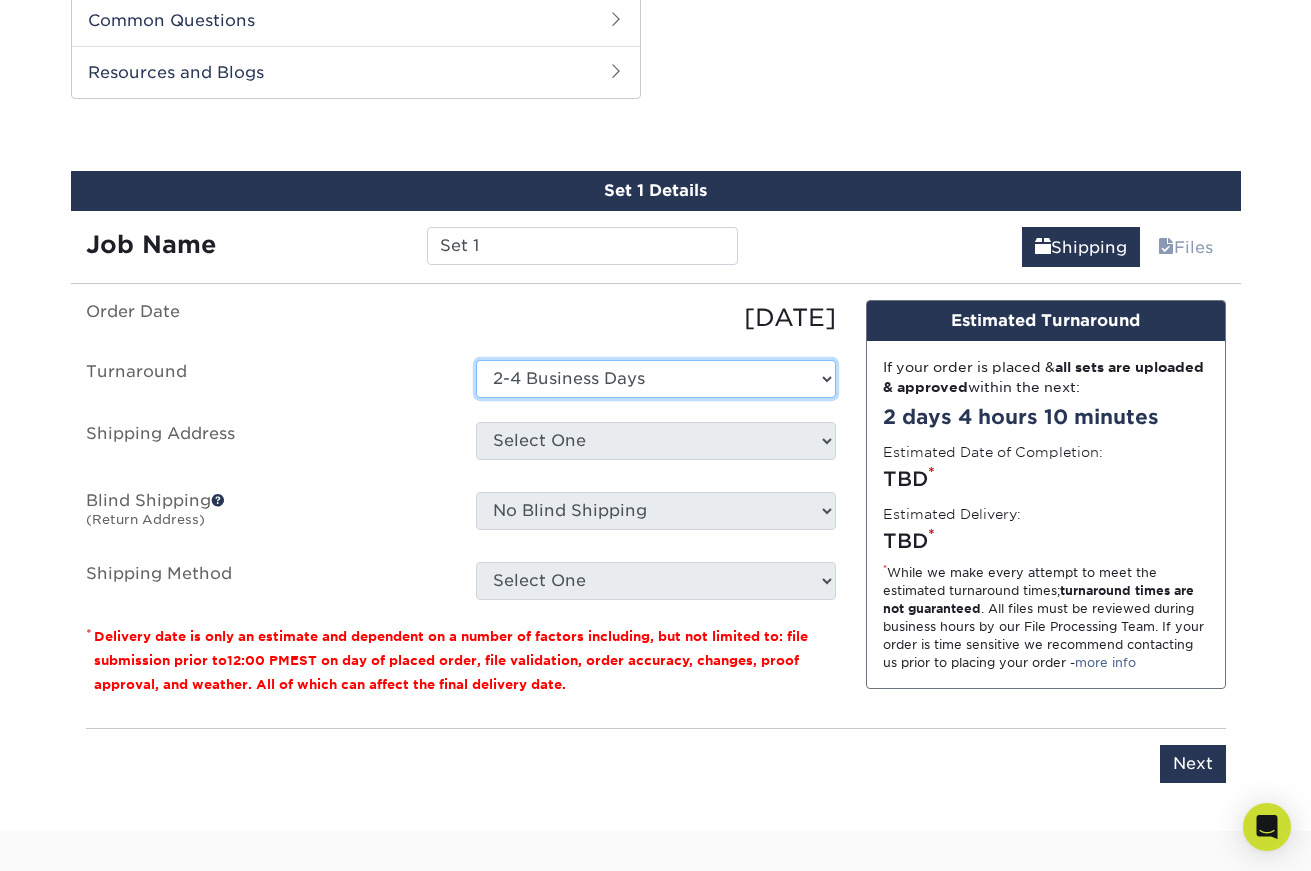 click on "2-4 Business Days" at bounding box center (0, 0) 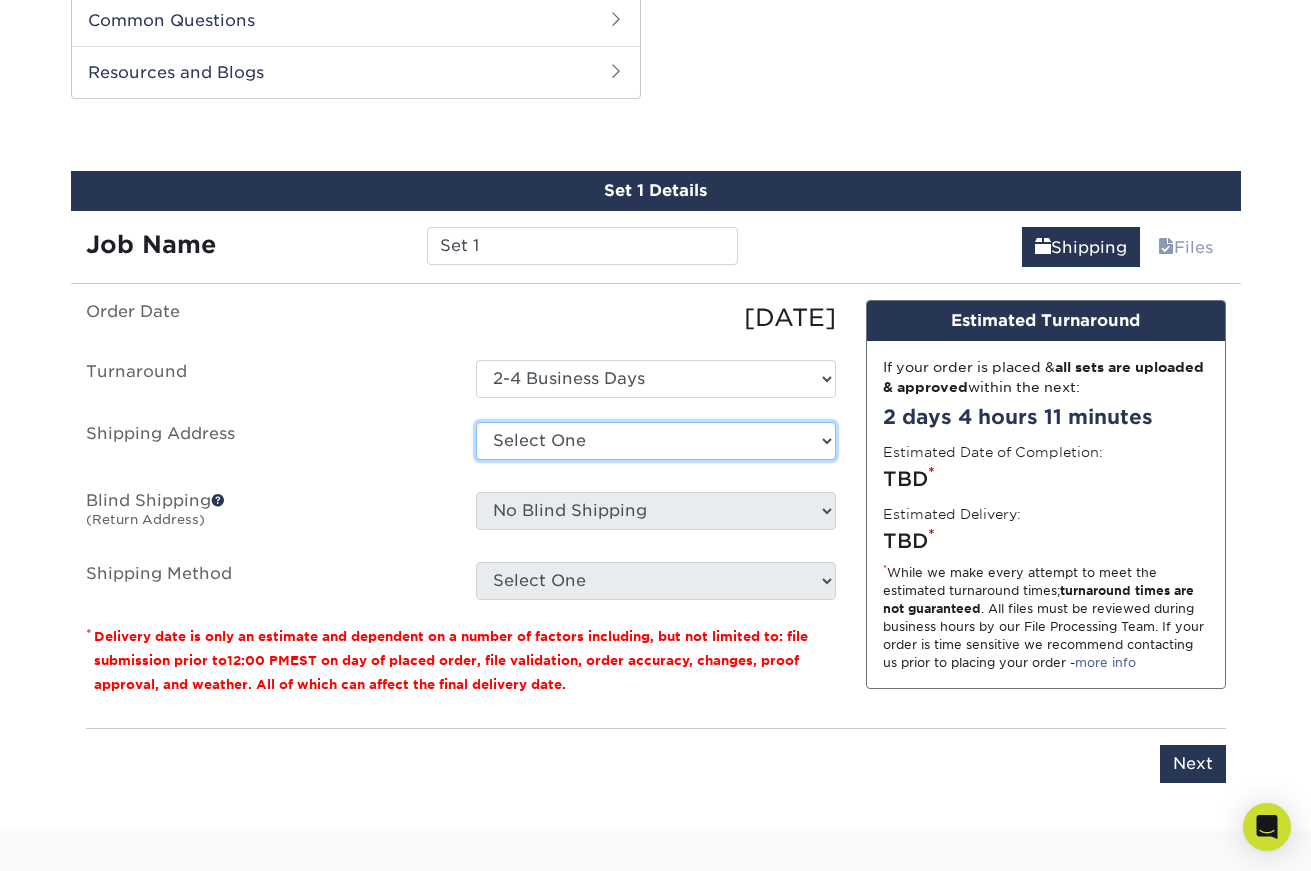 select on "newaddress" 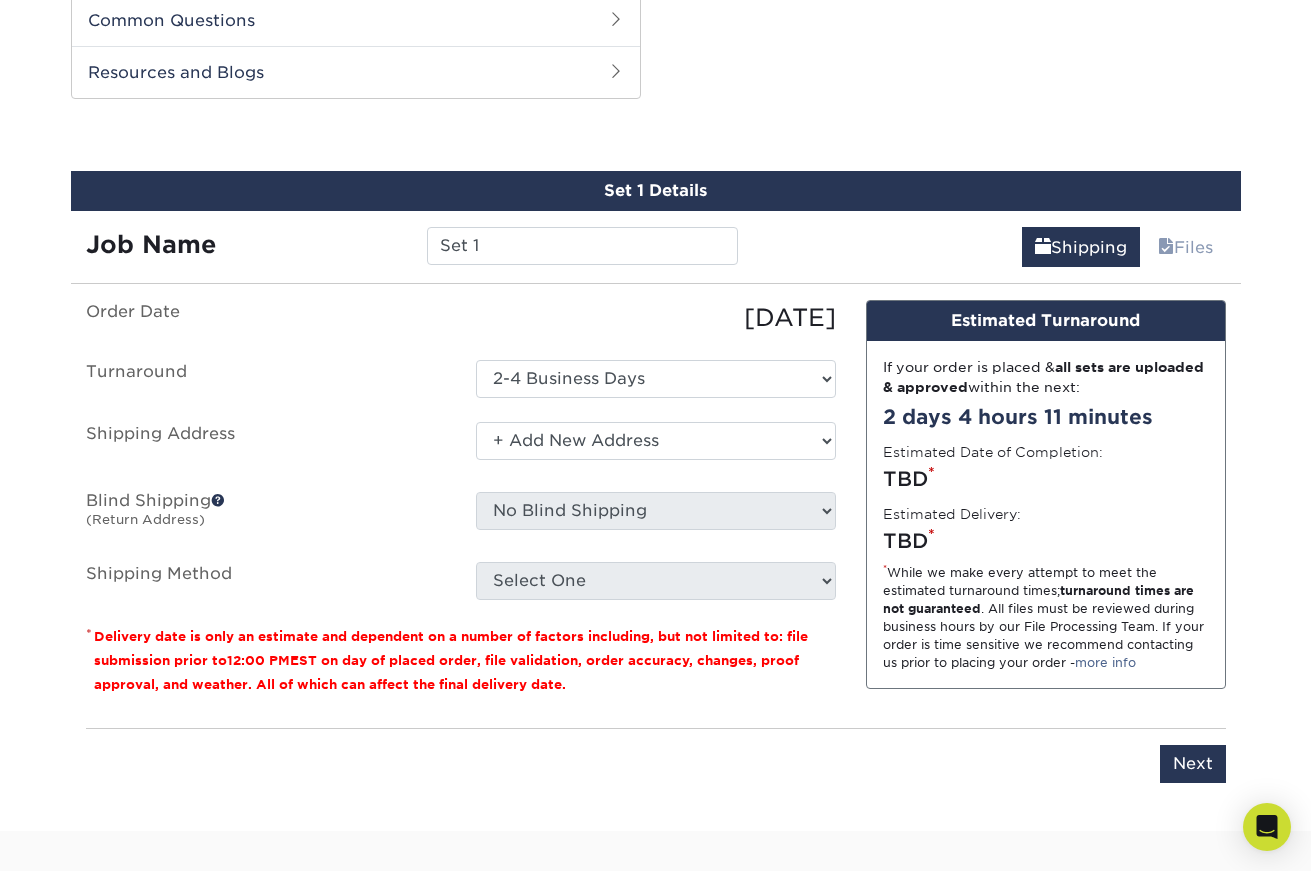 click on "+ Add New Address" at bounding box center (0, 0) 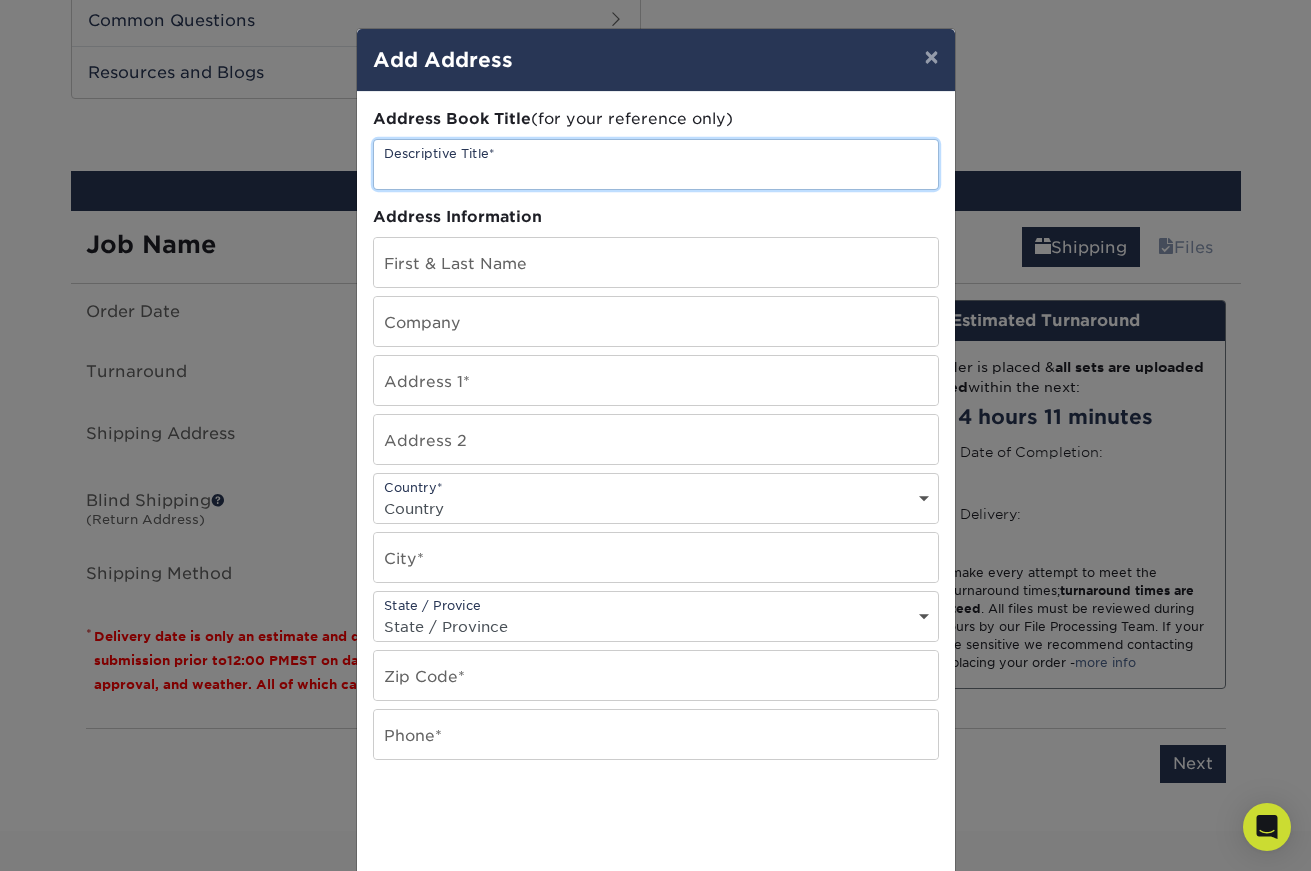 click at bounding box center [656, 164] 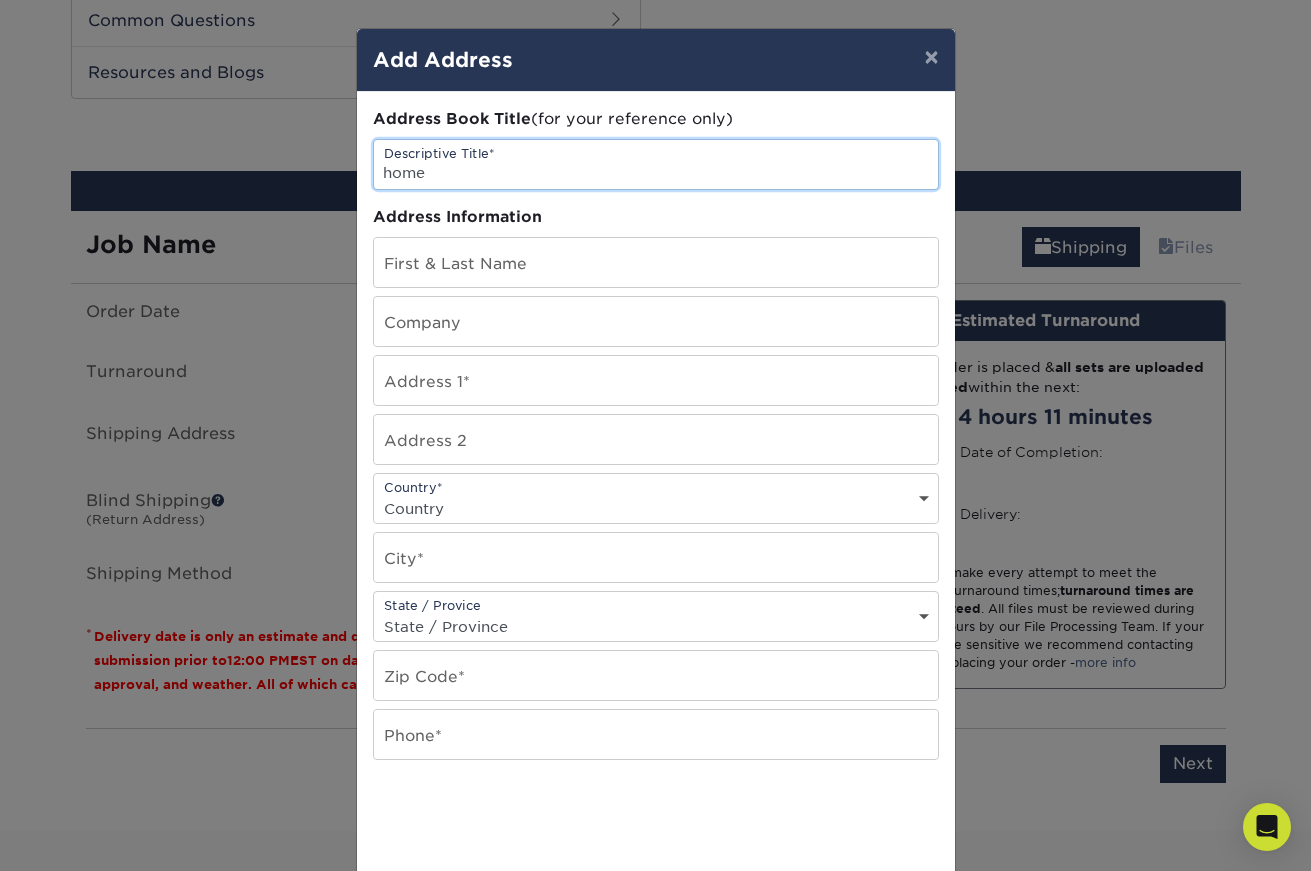 type on "home" 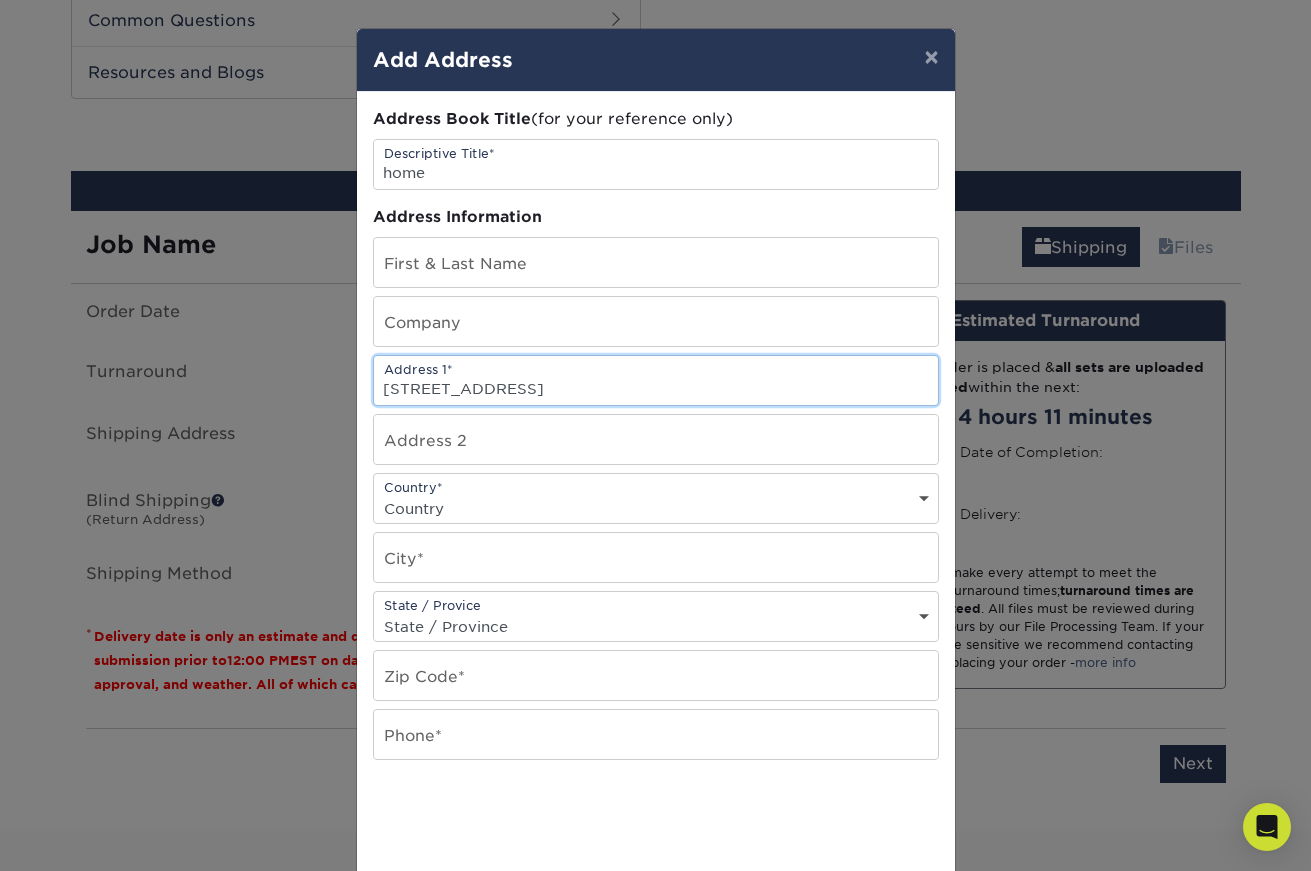 type on "[STREET_ADDRESS]" 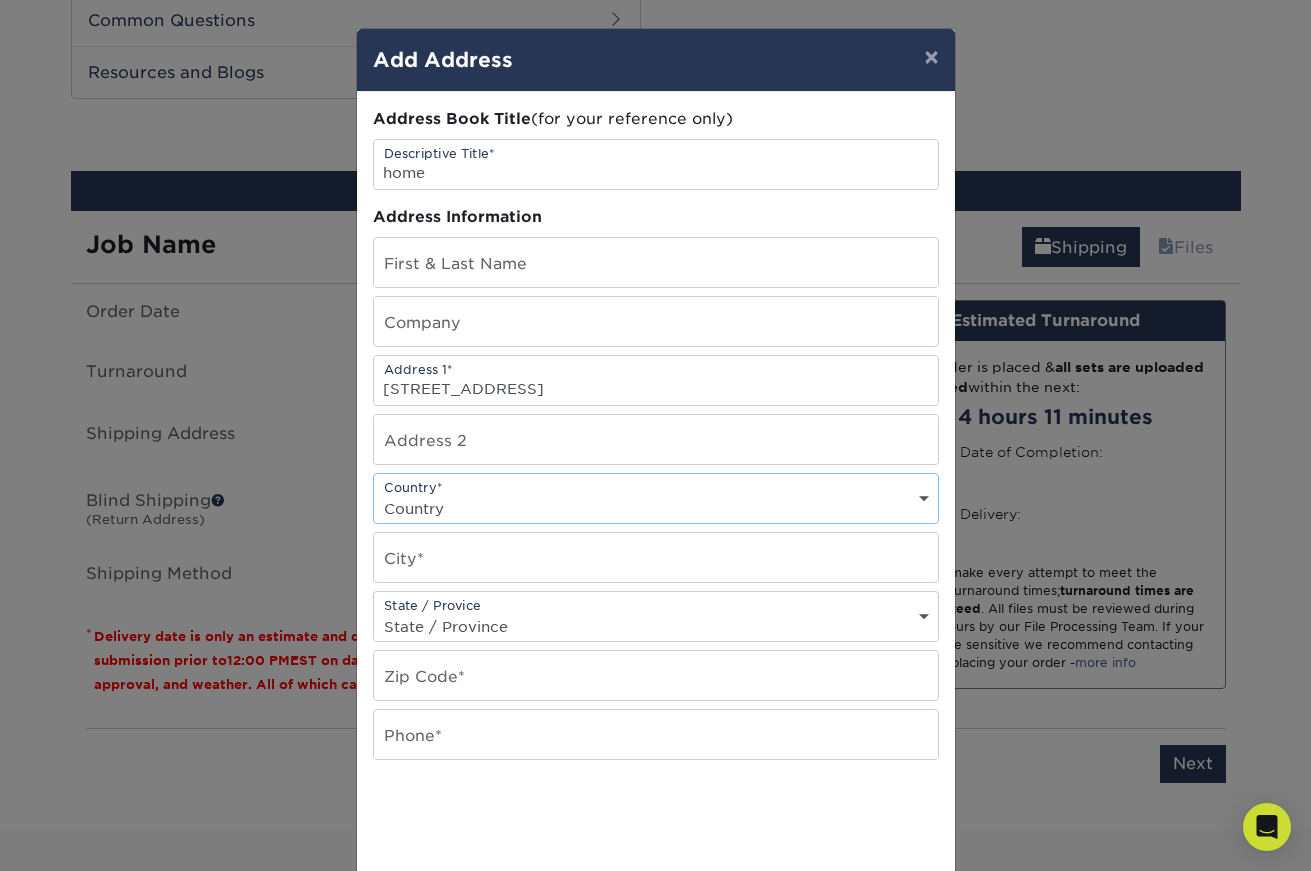 select on "US" 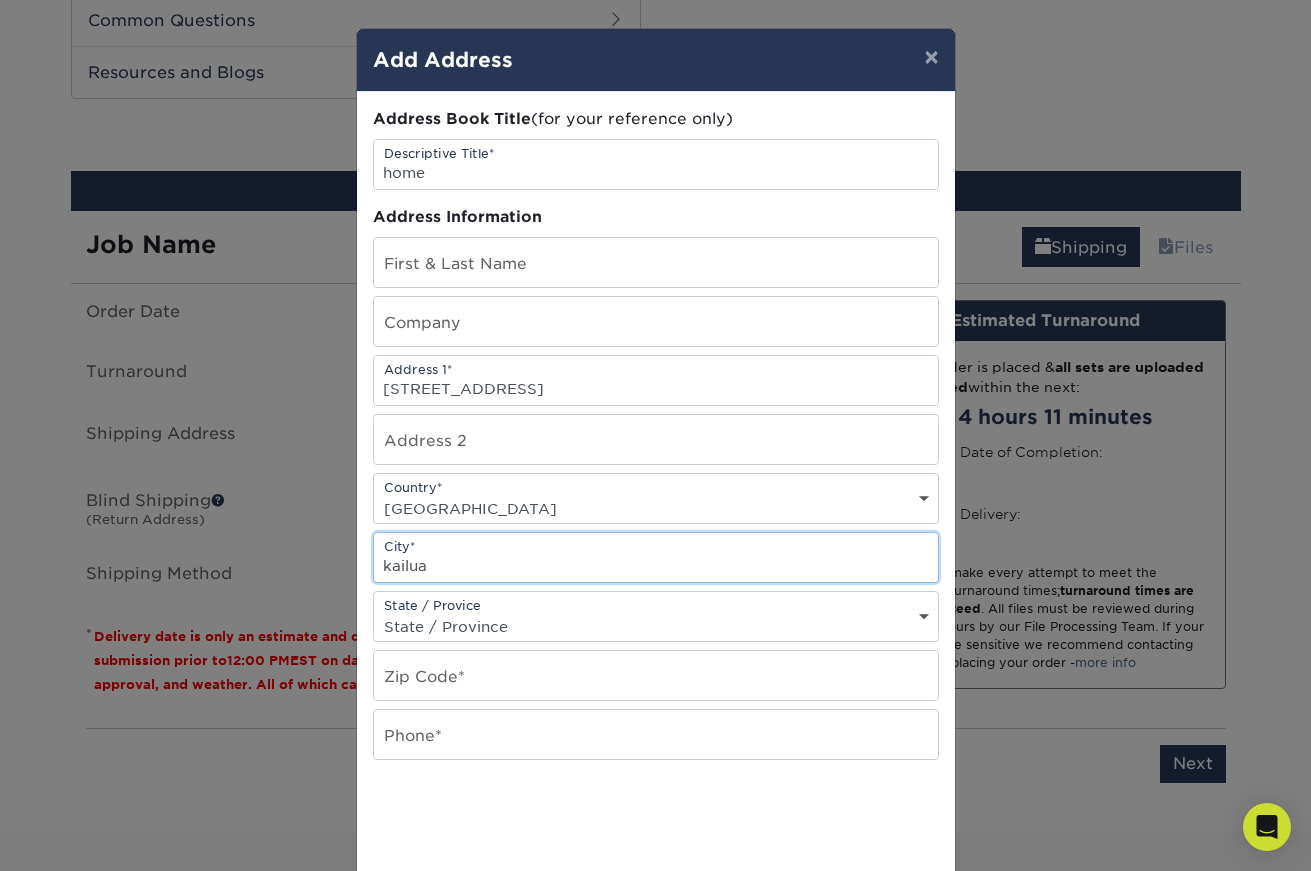 type on "kailua" 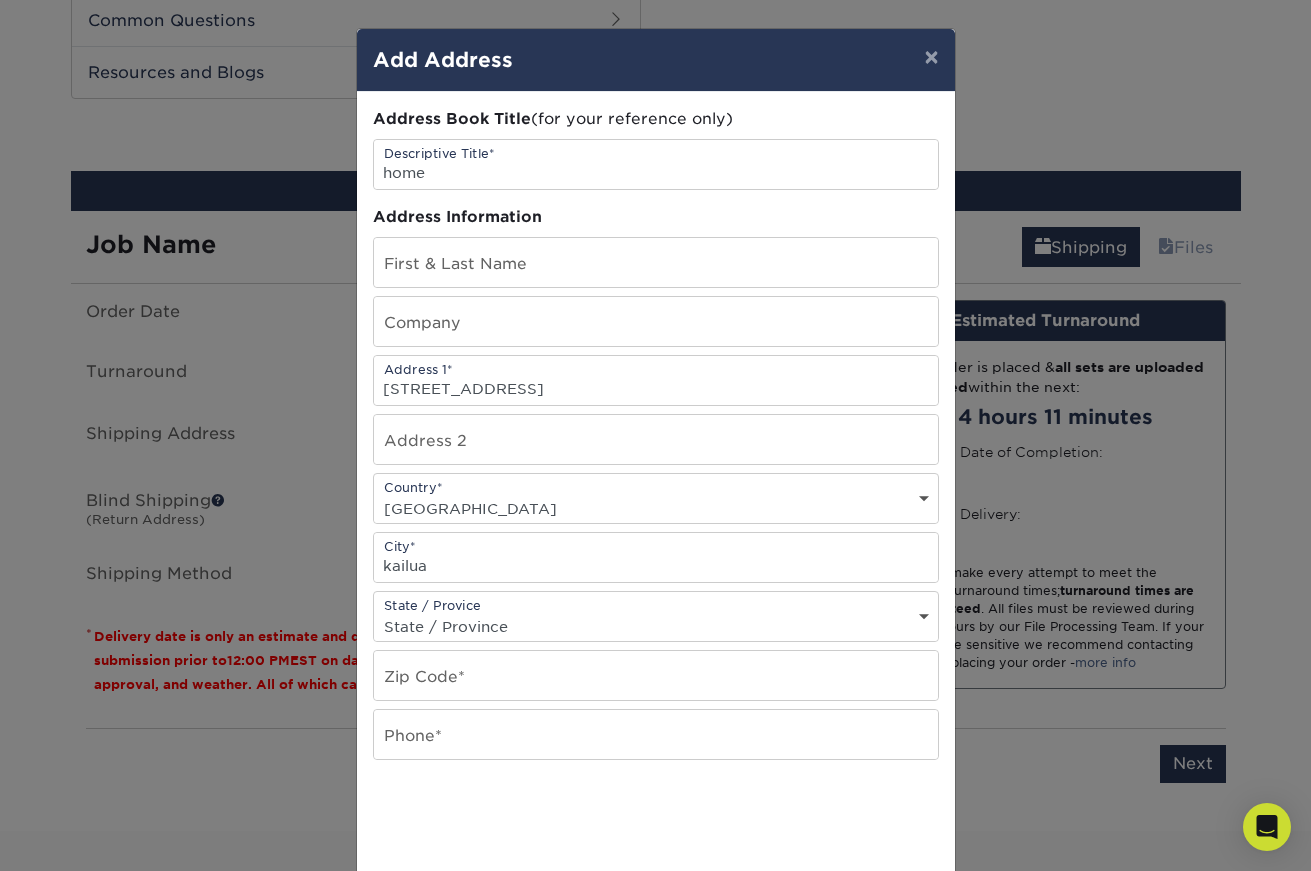 select on "HI" 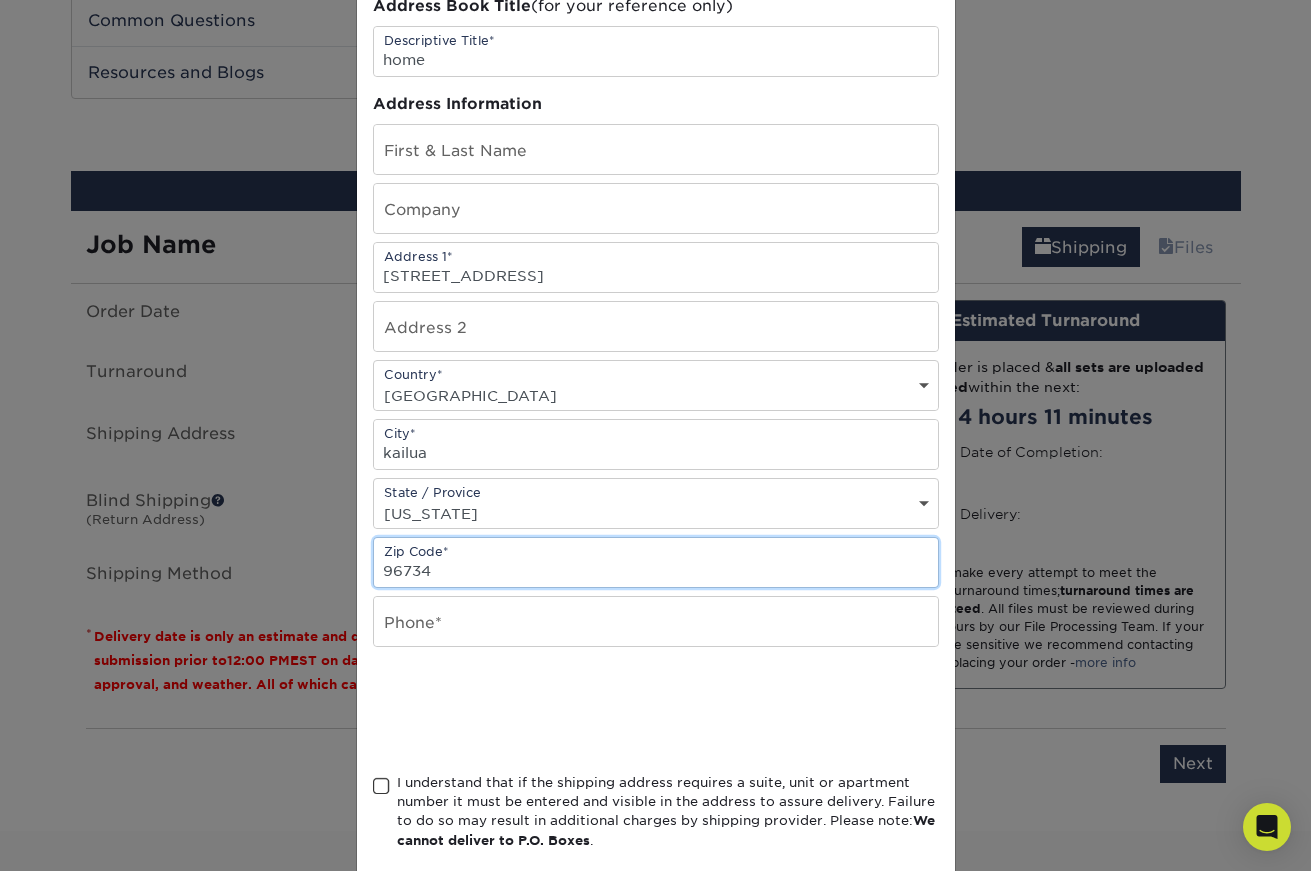 scroll, scrollTop: 194, scrollLeft: 0, axis: vertical 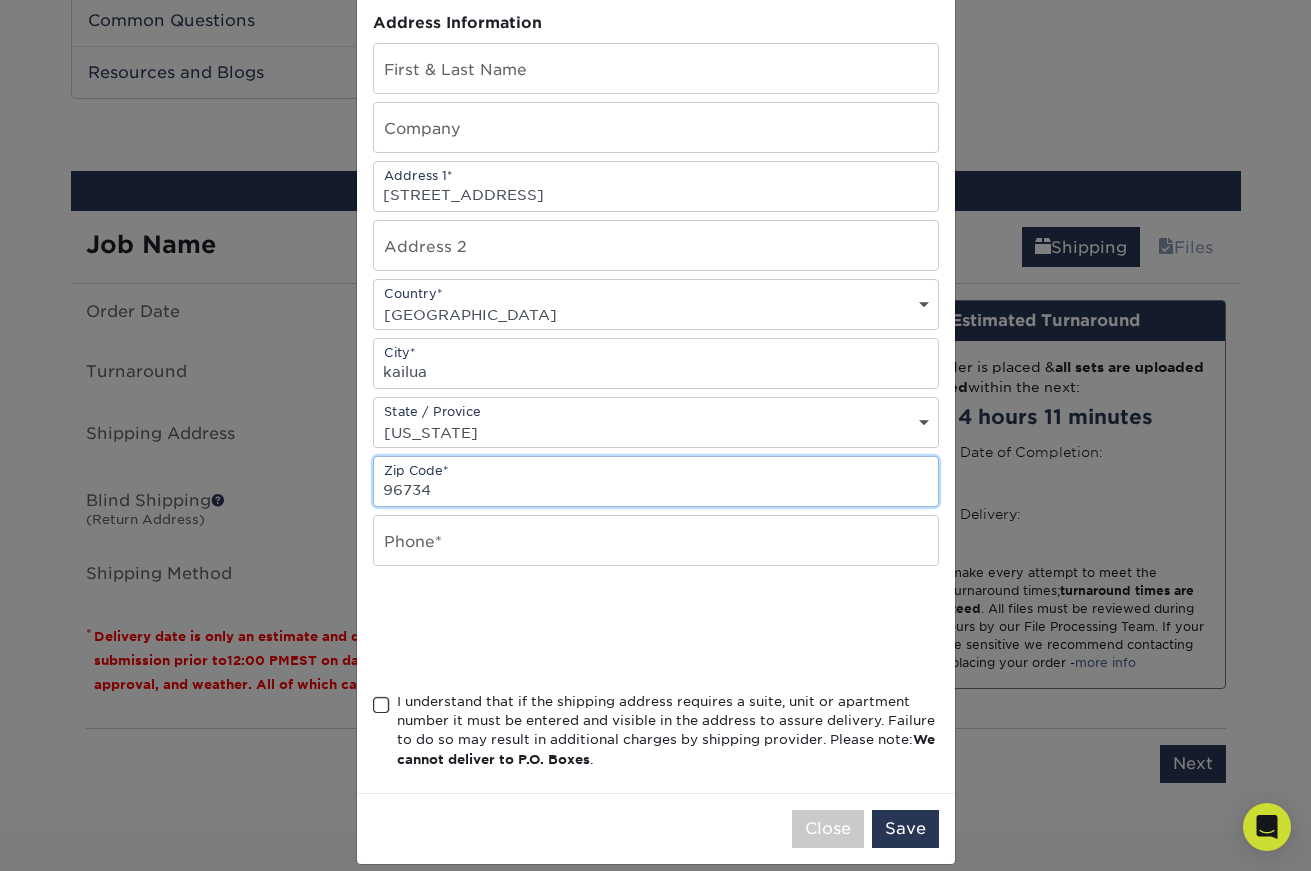 type on "96734" 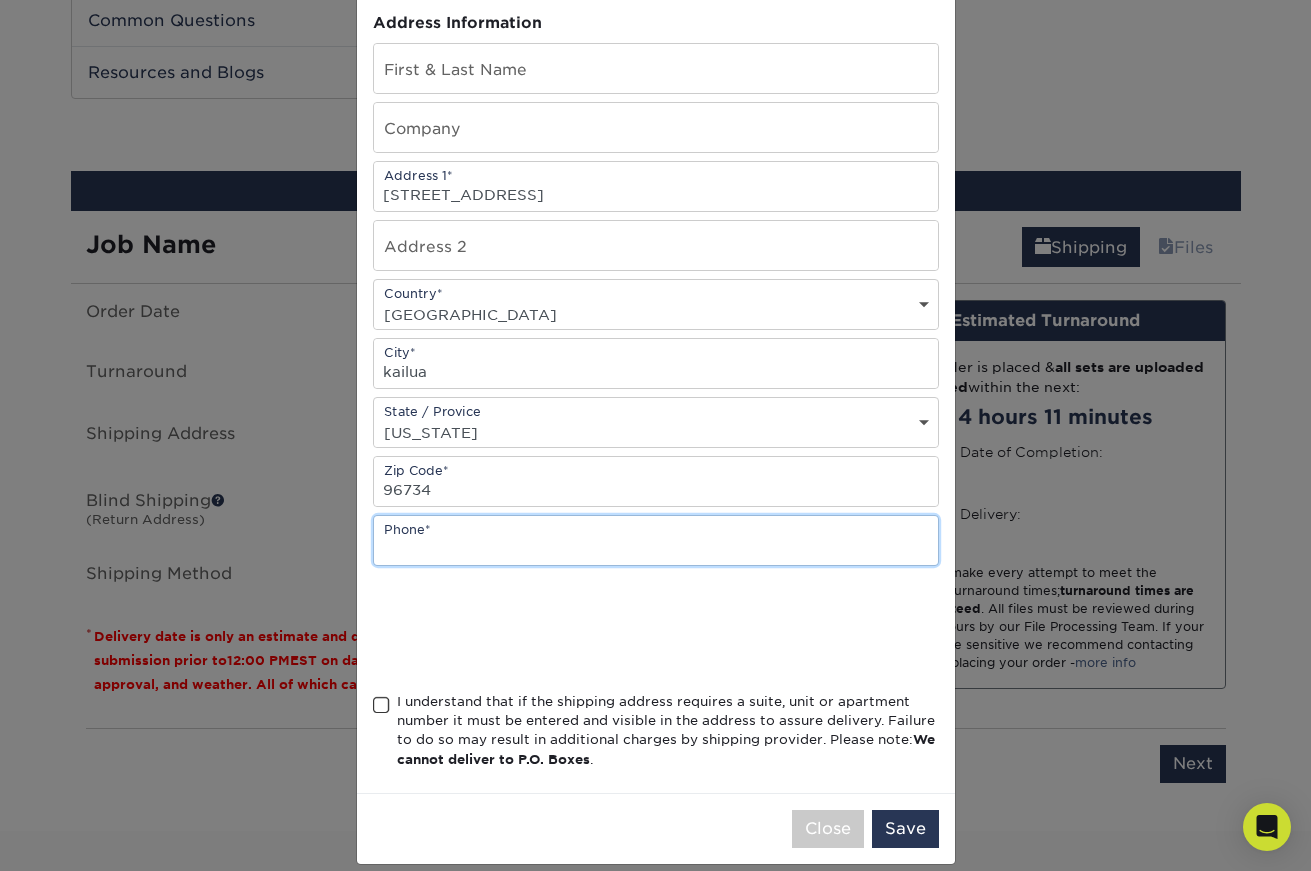click at bounding box center (656, 540) 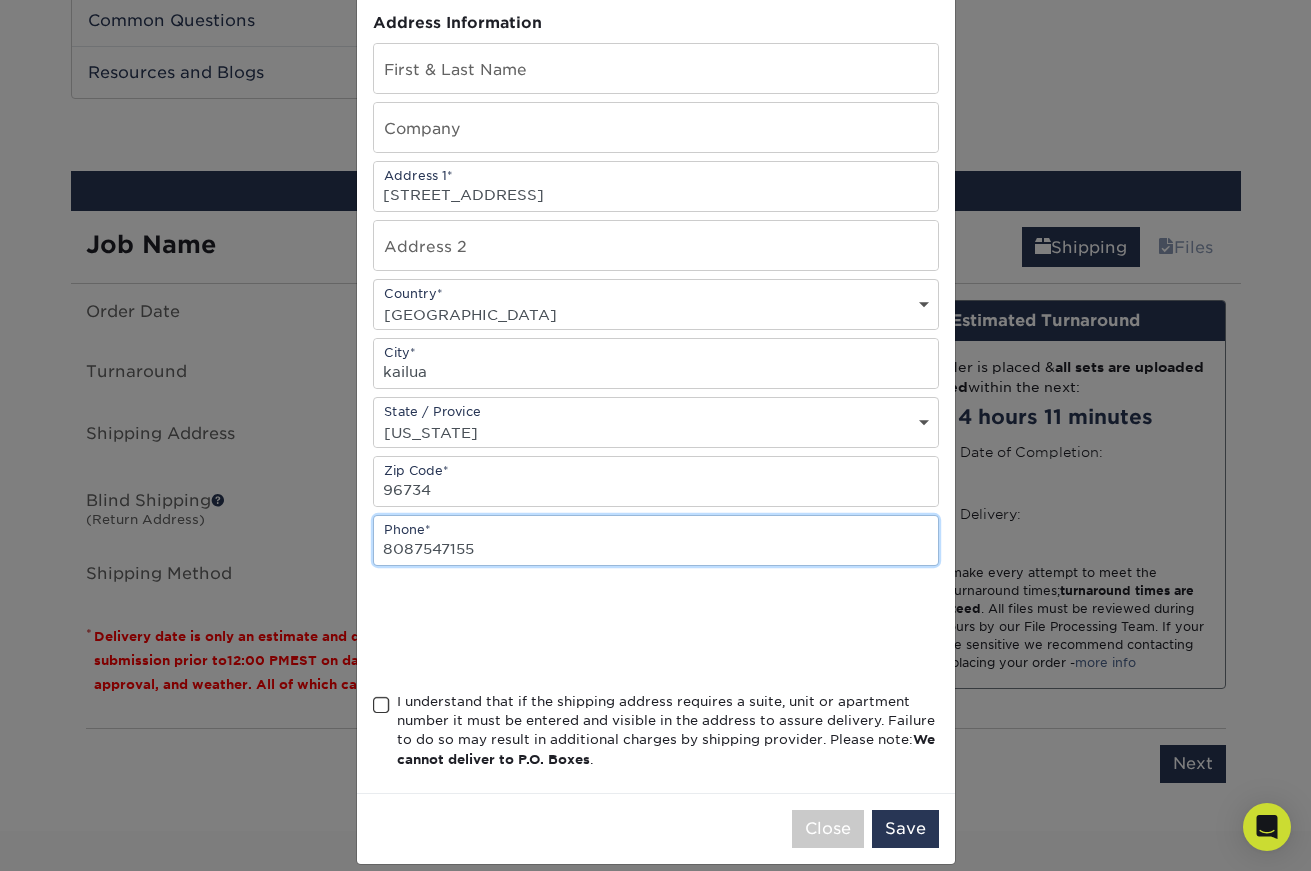 type on "8087547155" 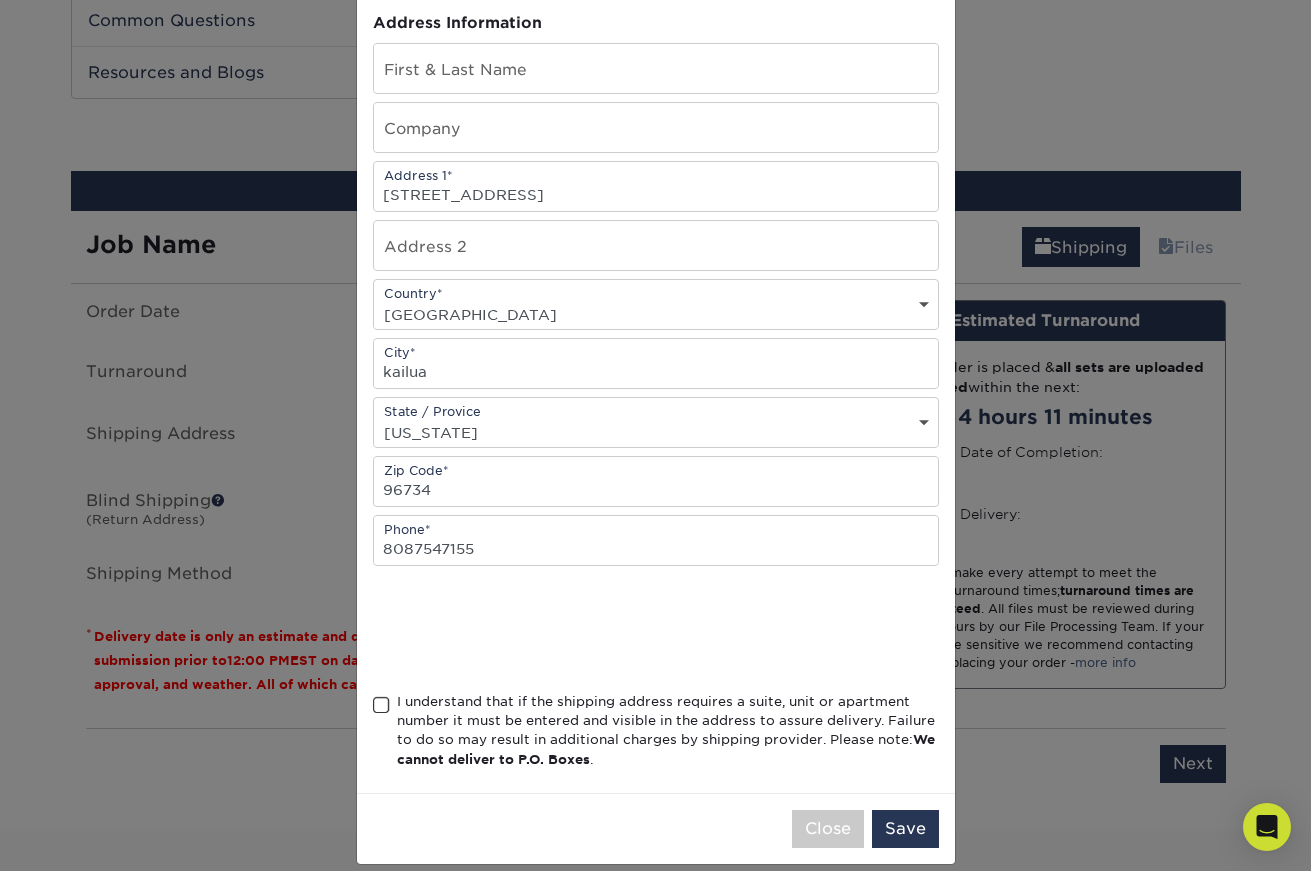 click on "I understand that if the shipping address requires a suite, unit or apartment number it must be entered and visible in the address to assure delivery. Failure to do so may result in additional charges by shipping provider. Please note:  We cannot deliver to P.O. Boxes ." at bounding box center [656, 735] 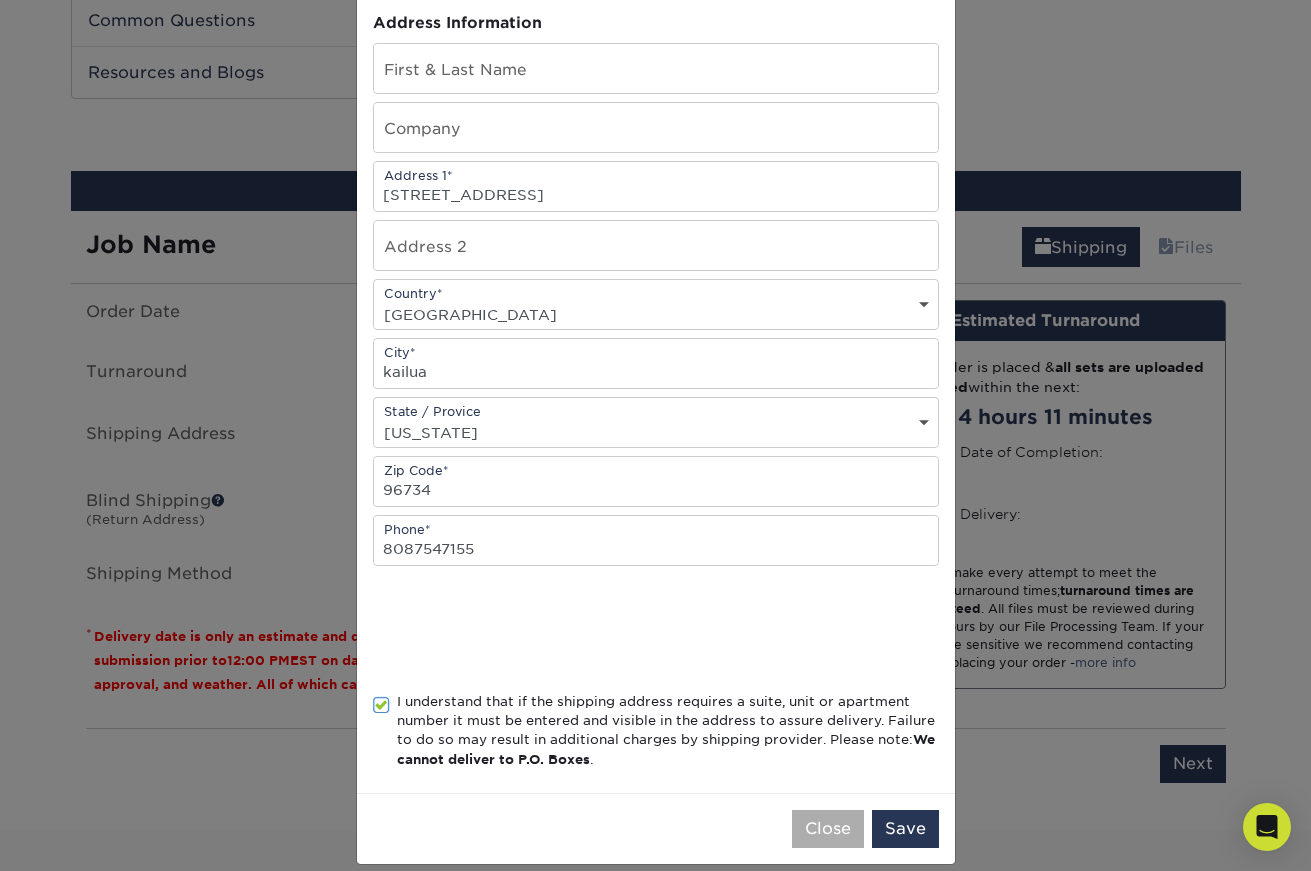 scroll, scrollTop: 228, scrollLeft: 0, axis: vertical 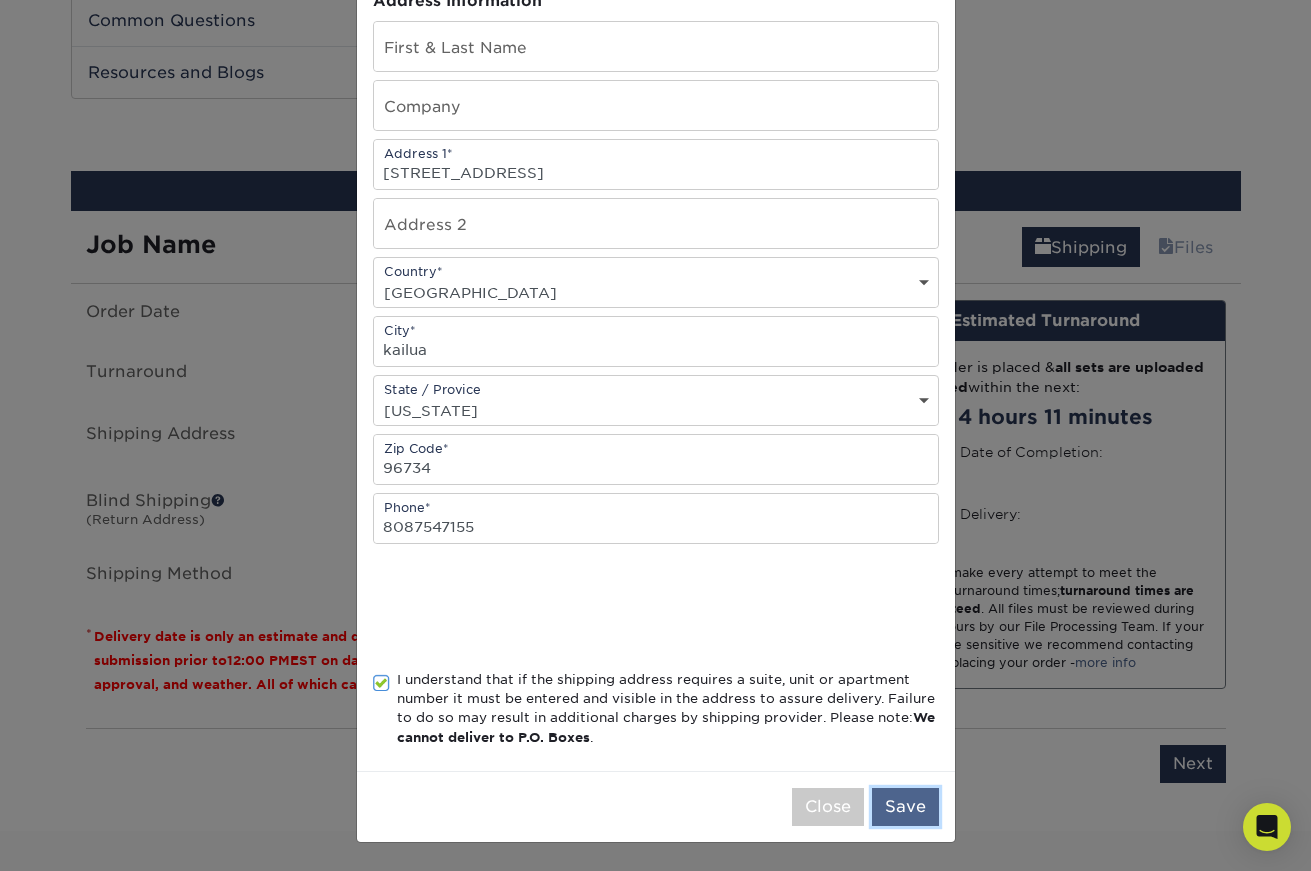 click on "Save" at bounding box center [905, 807] 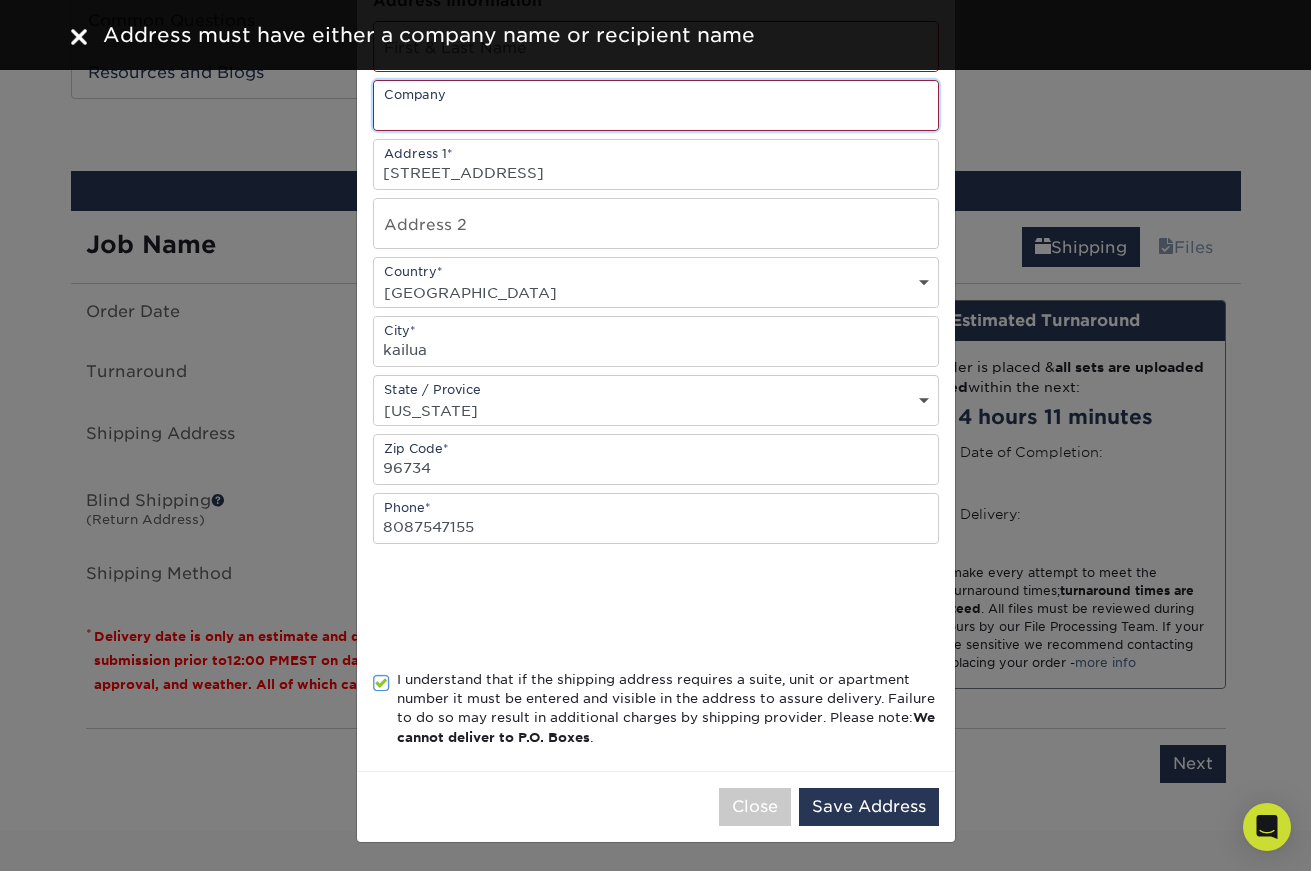 click at bounding box center [656, 105] 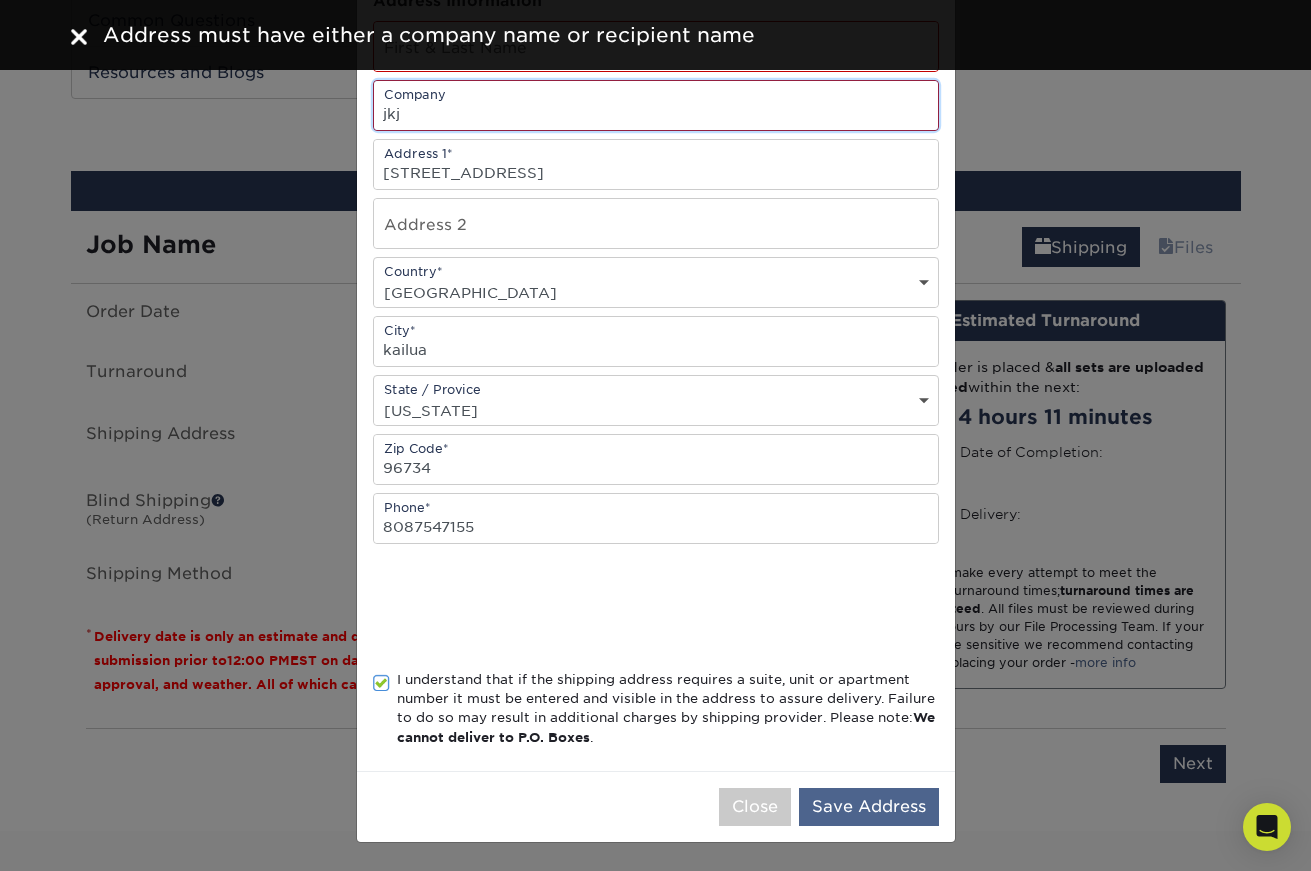 type on "jkj" 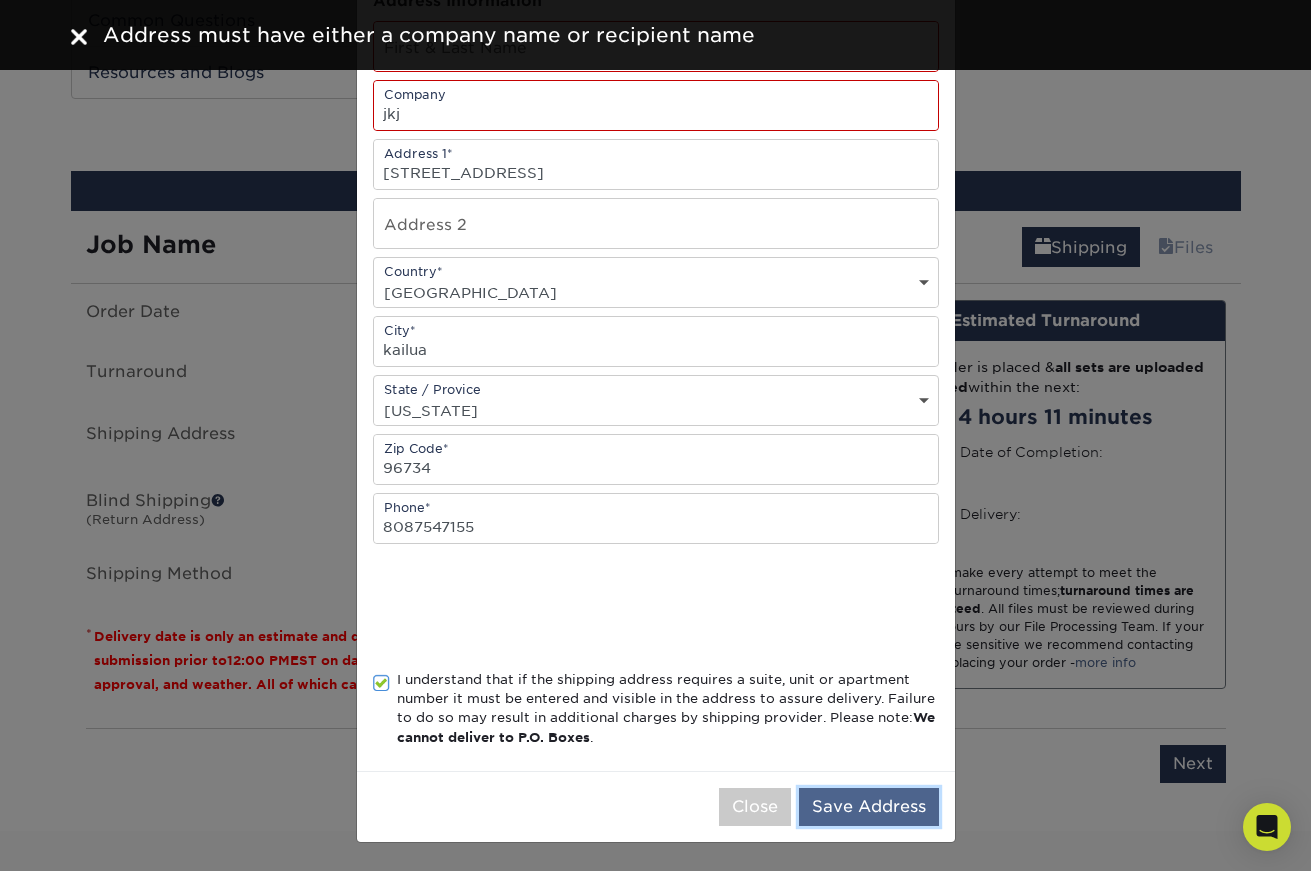 click on "Save Address" at bounding box center [869, 807] 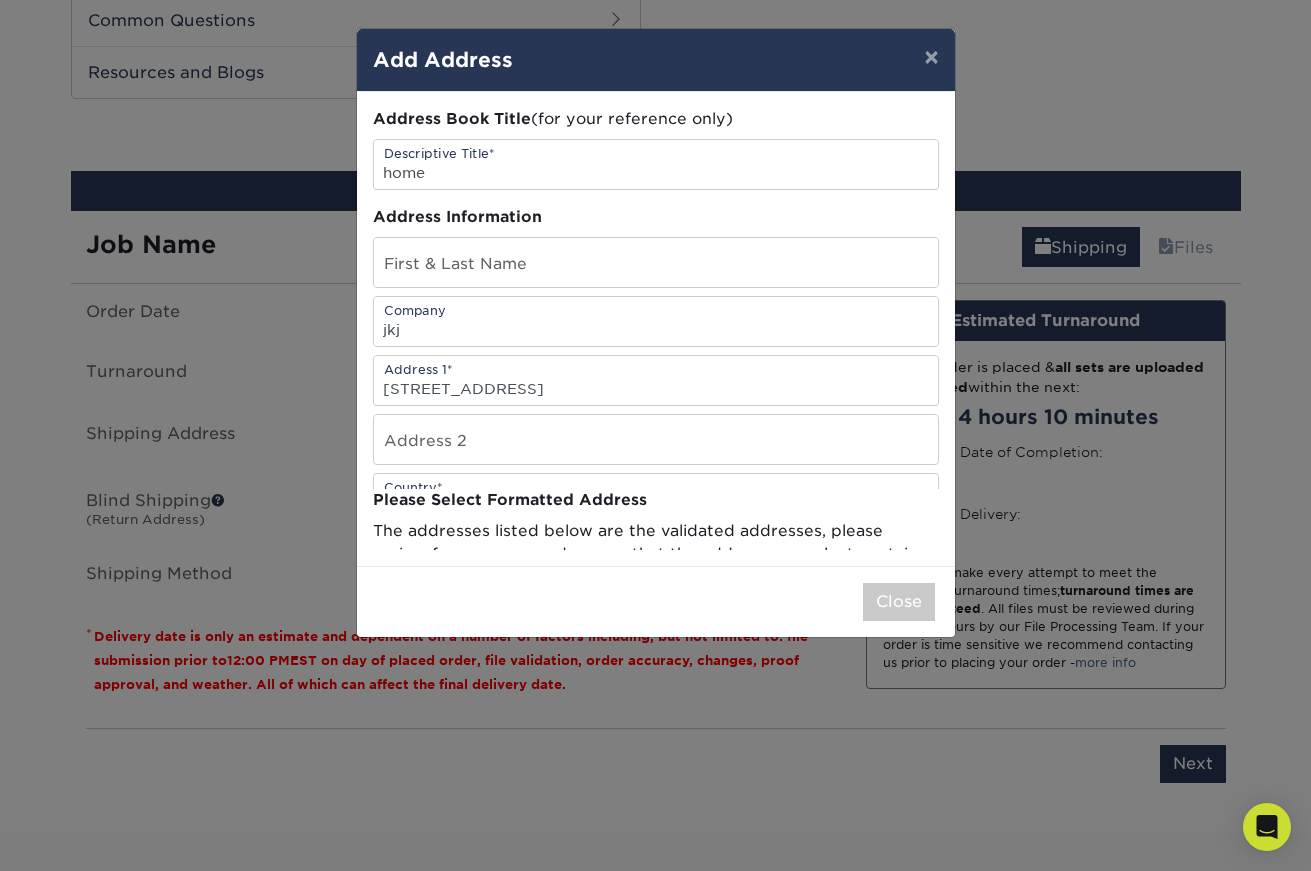 scroll, scrollTop: 0, scrollLeft: 0, axis: both 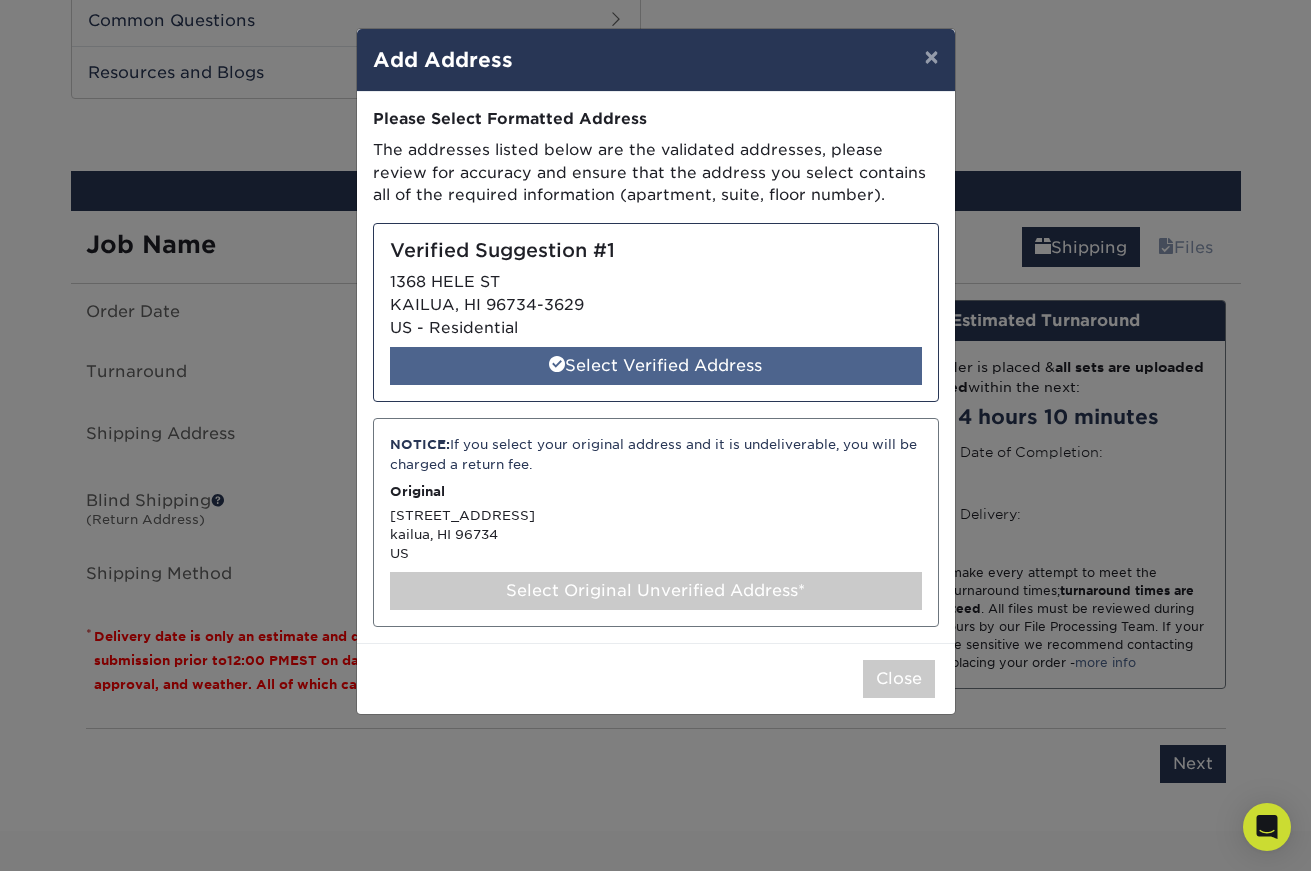 click on "Select Verified Address" at bounding box center (656, 366) 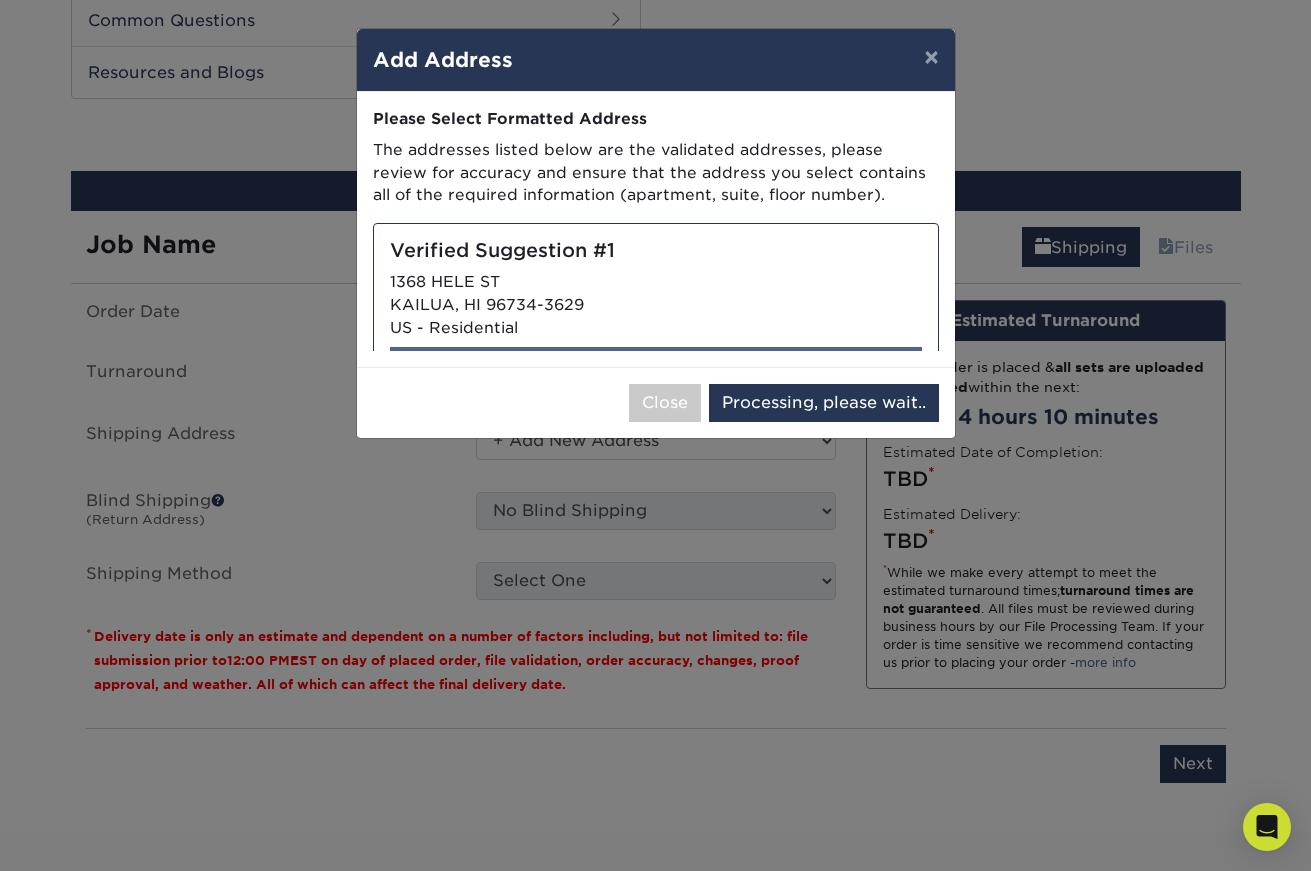 select on "283933" 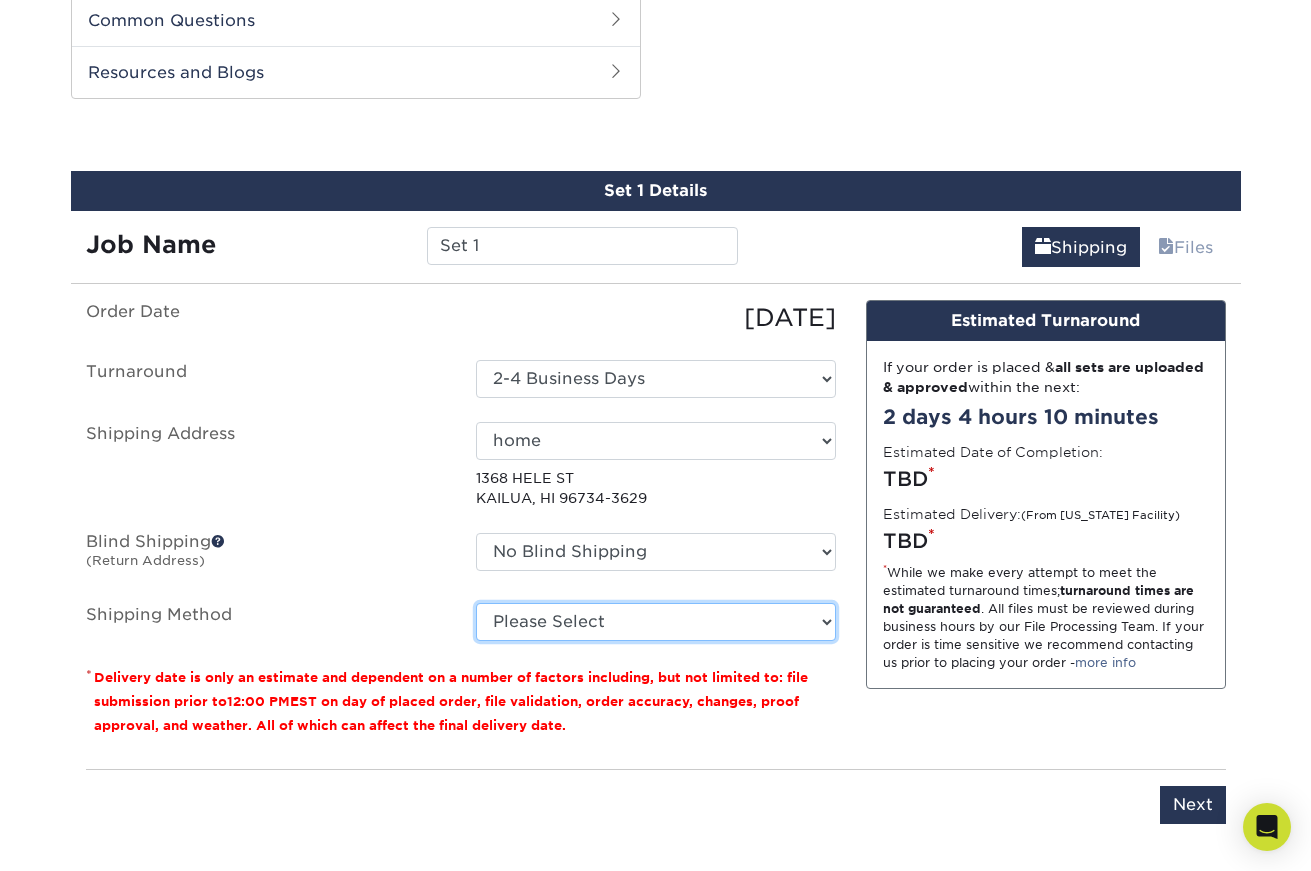 select on "02" 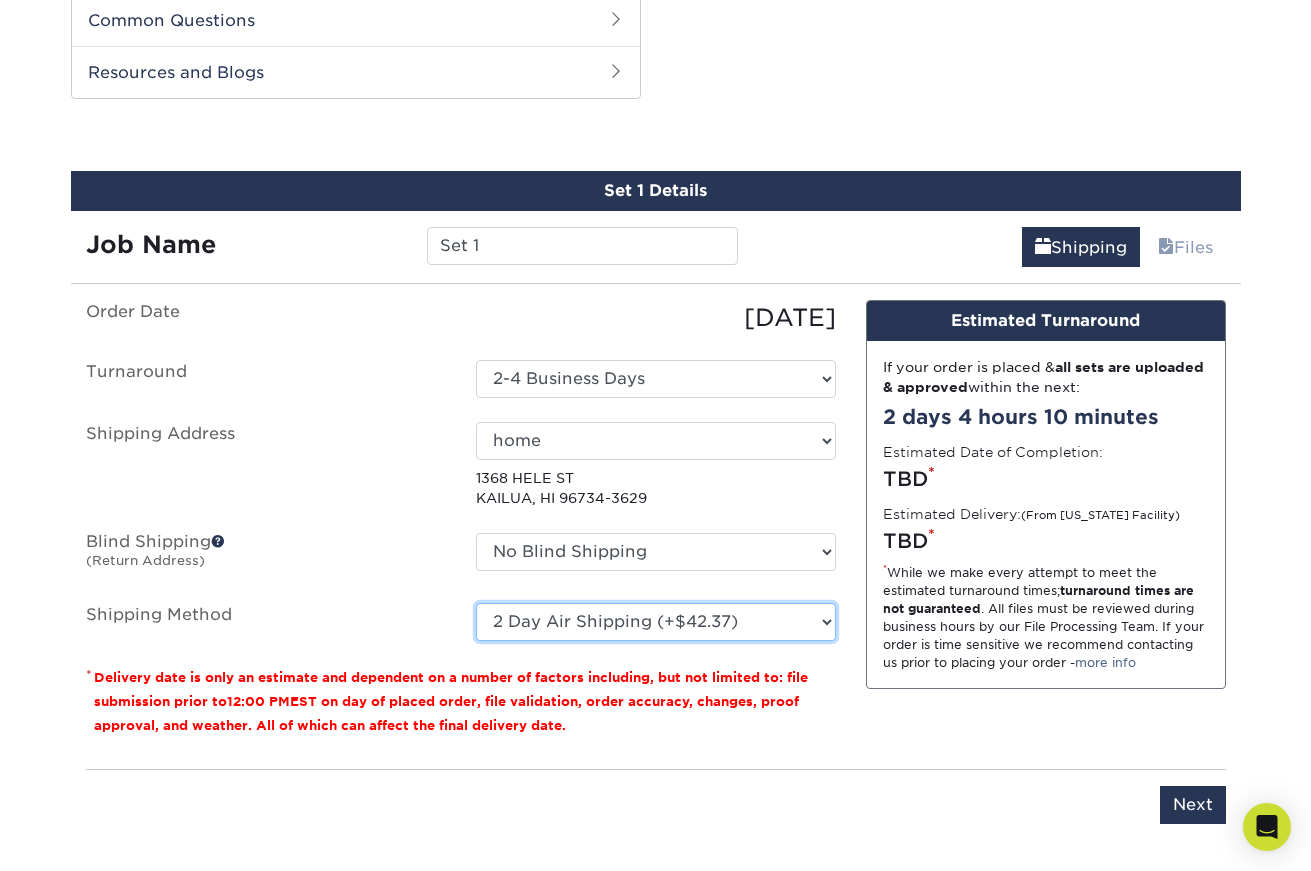 click on "2 Day Air Shipping (+$42.37)" at bounding box center [0, 0] 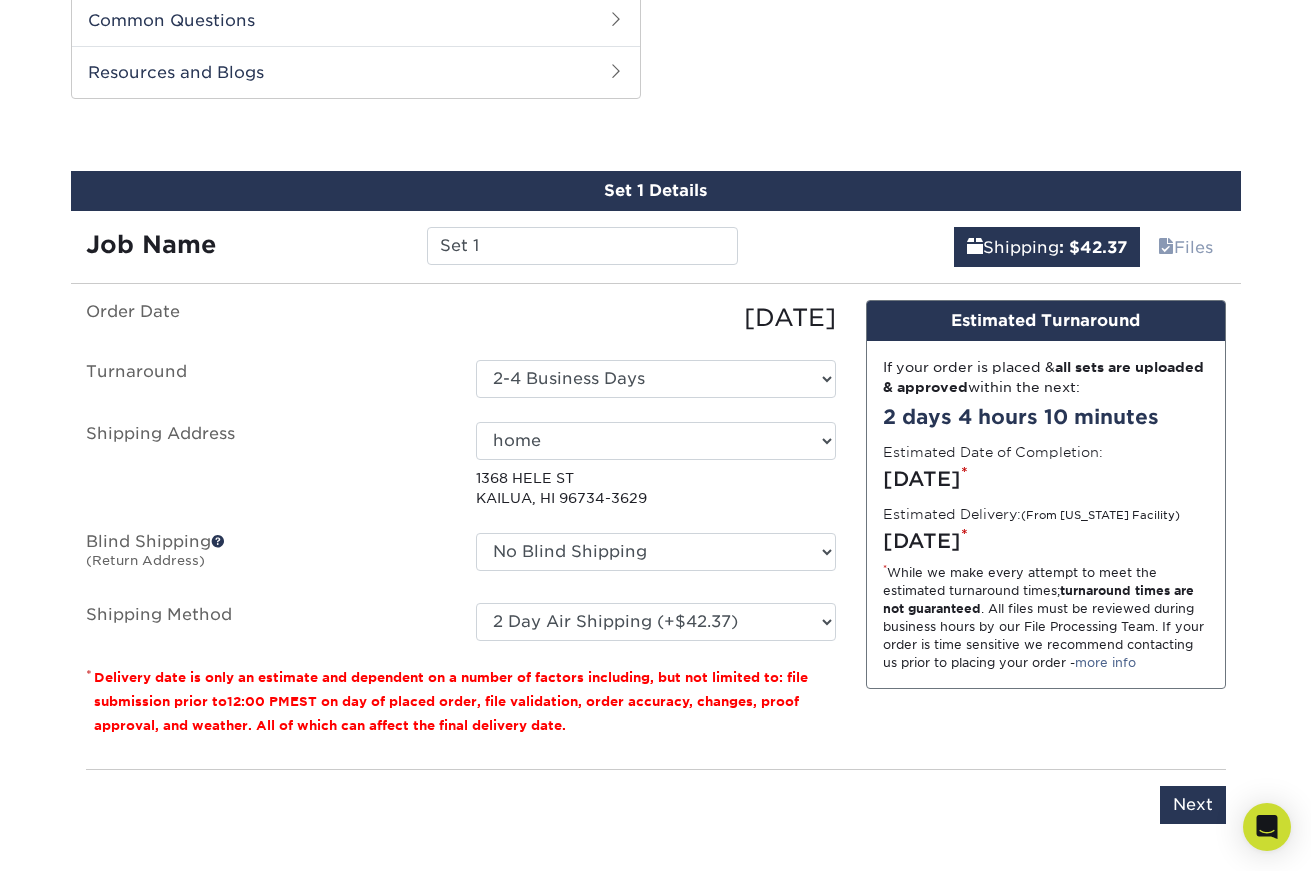 click on "Design  Estimated Turnaround
If your order is placed &  all sets are uploaded & approved  within the next:
2 days 4 hours 10 minutes
Estimated Date of Completion:
[DATE]  *
Estimated Delivery:  (From [US_STATE] Facility)
[DATE]  *
*  While we make every attempt to meet the estimated turnaround times;  turnaround times are not guaranteed . All files must be reviewed during business hours by our File Processing Team. If your order is time sensitive we recommend contacting us prior to placing your order -  more info
Production turnaround times begin when the design files are approved and uploaded. Design Services typically take an additional 2-3 days which is dependent on a timely response to proofs that are sent during the design process." at bounding box center [1046, 526] 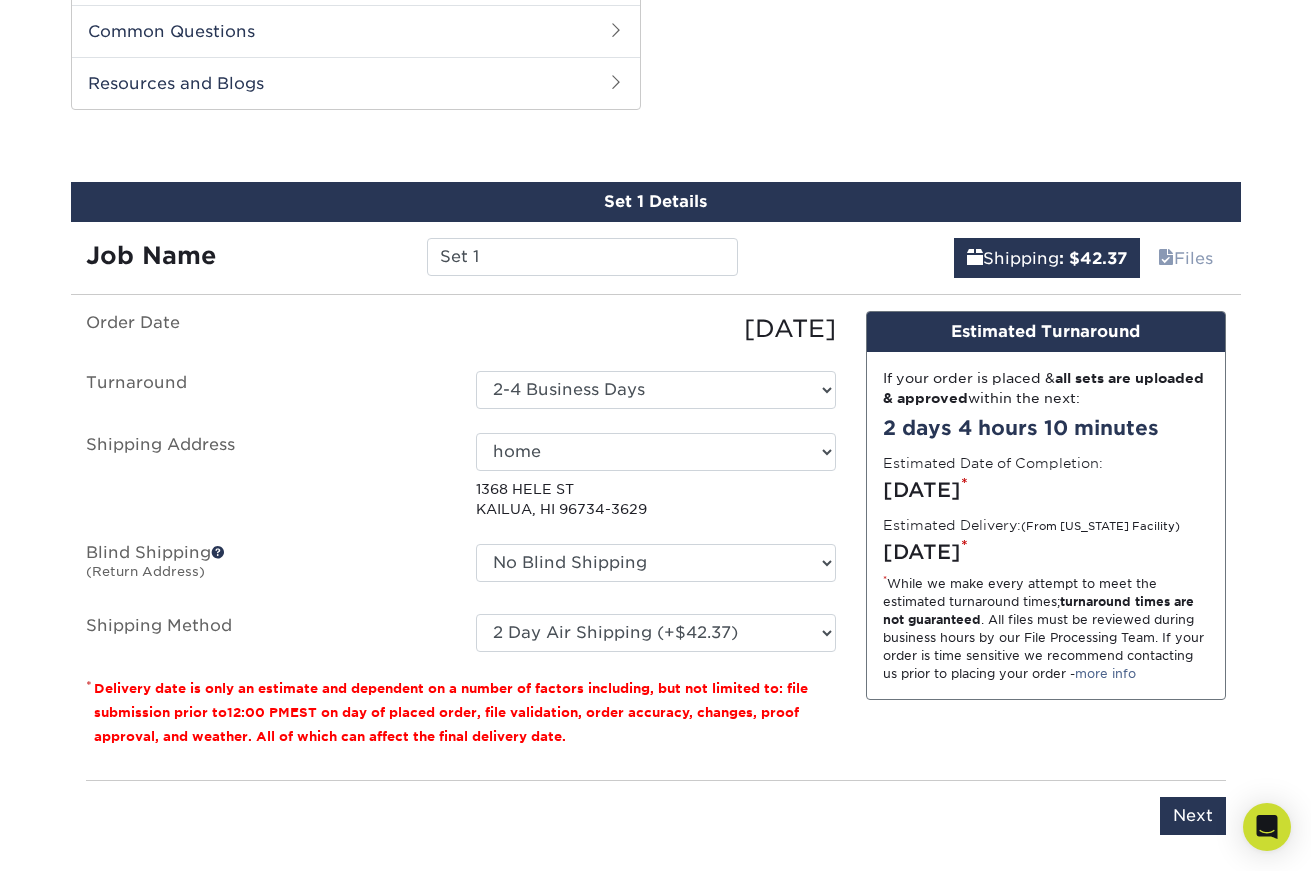 scroll, scrollTop: 978, scrollLeft: 0, axis: vertical 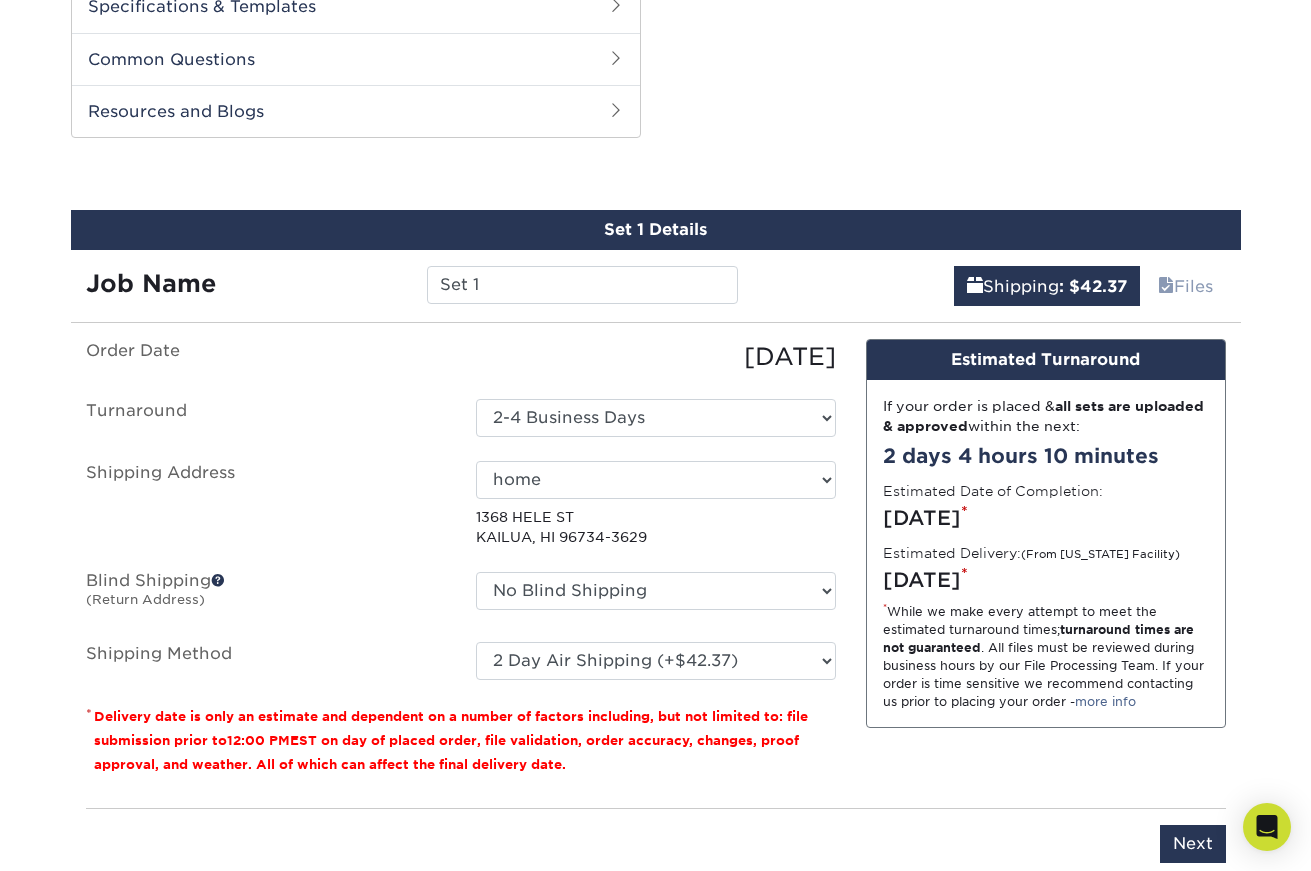 click on "Turnaround" at bounding box center (266, 418) 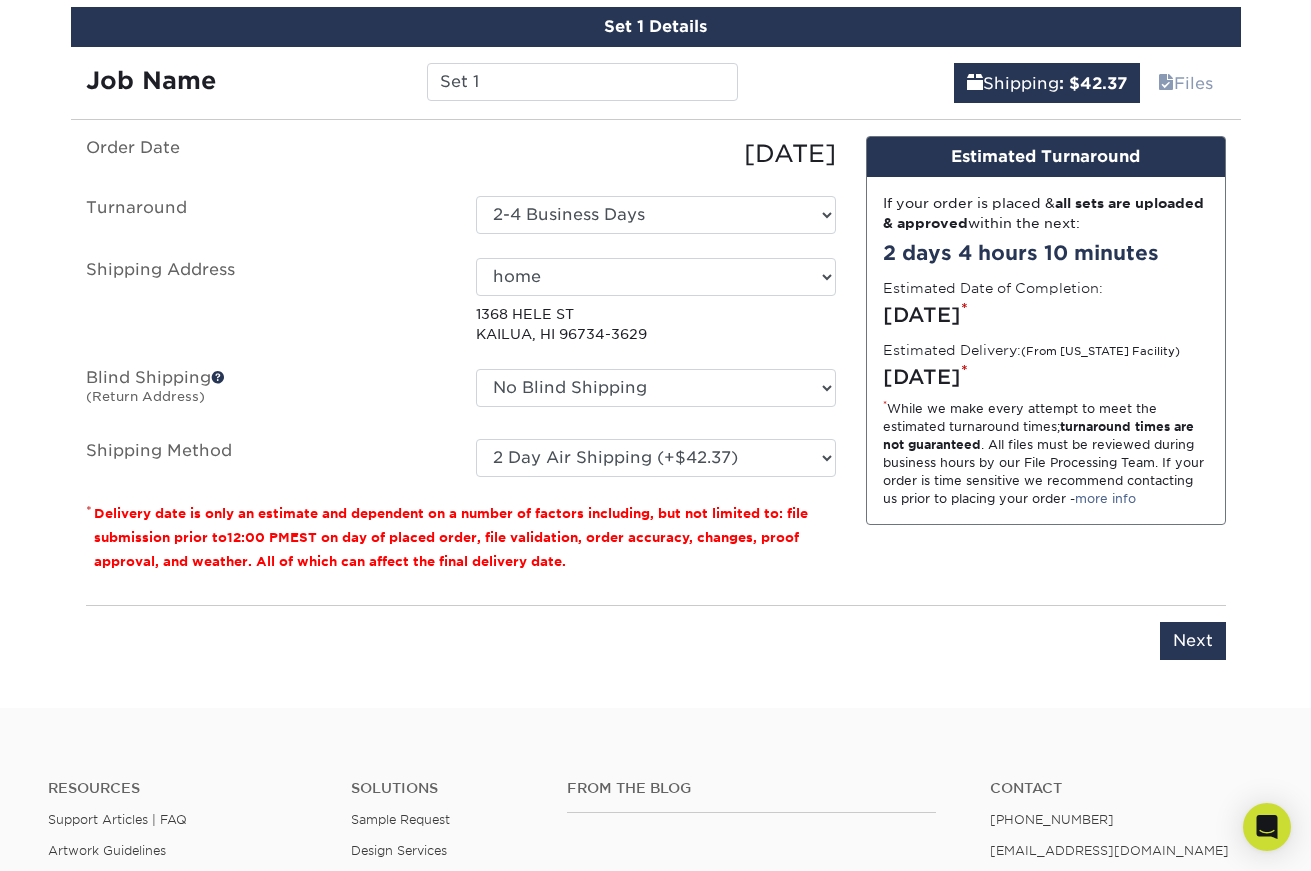 scroll, scrollTop: 1186, scrollLeft: 0, axis: vertical 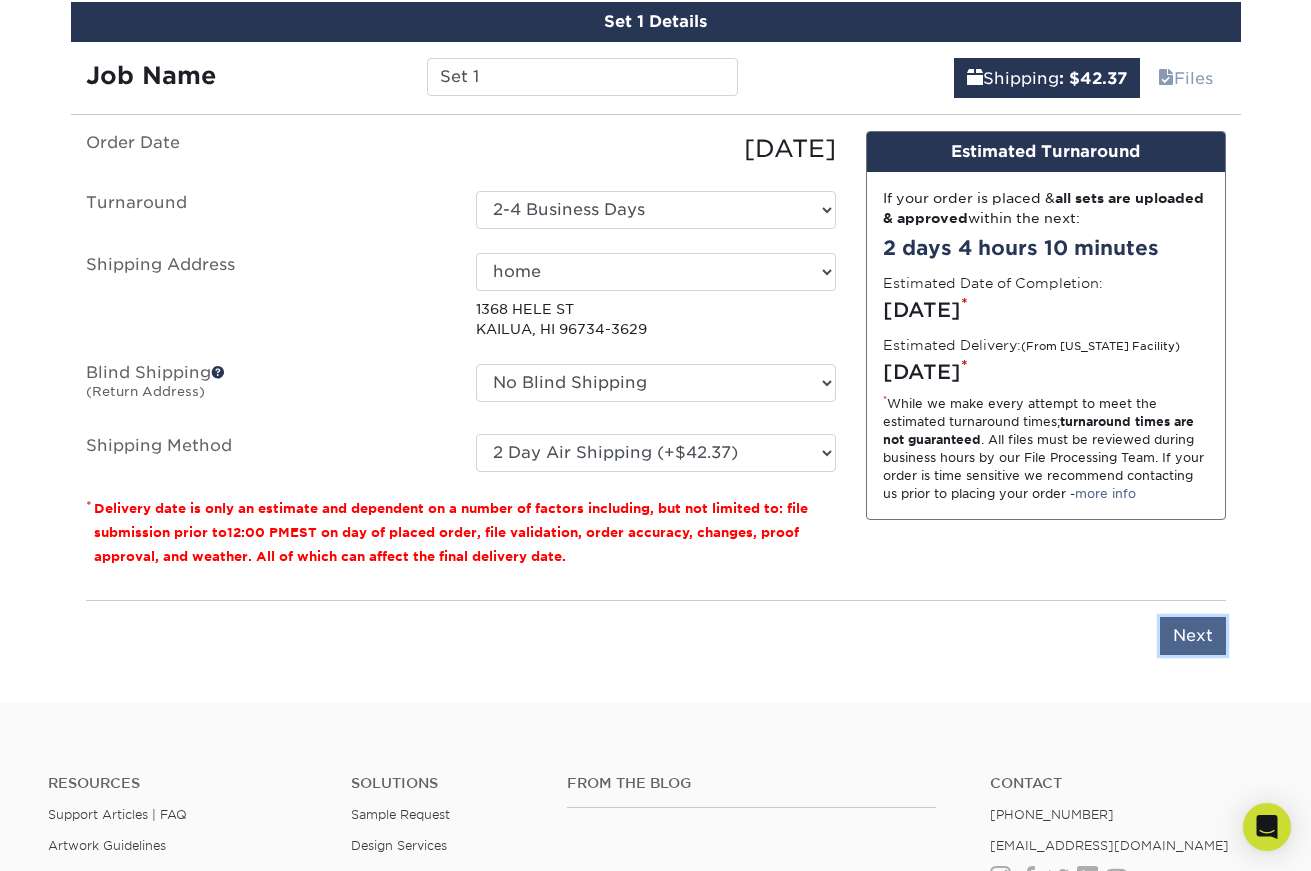click on "Next" at bounding box center [1193, 636] 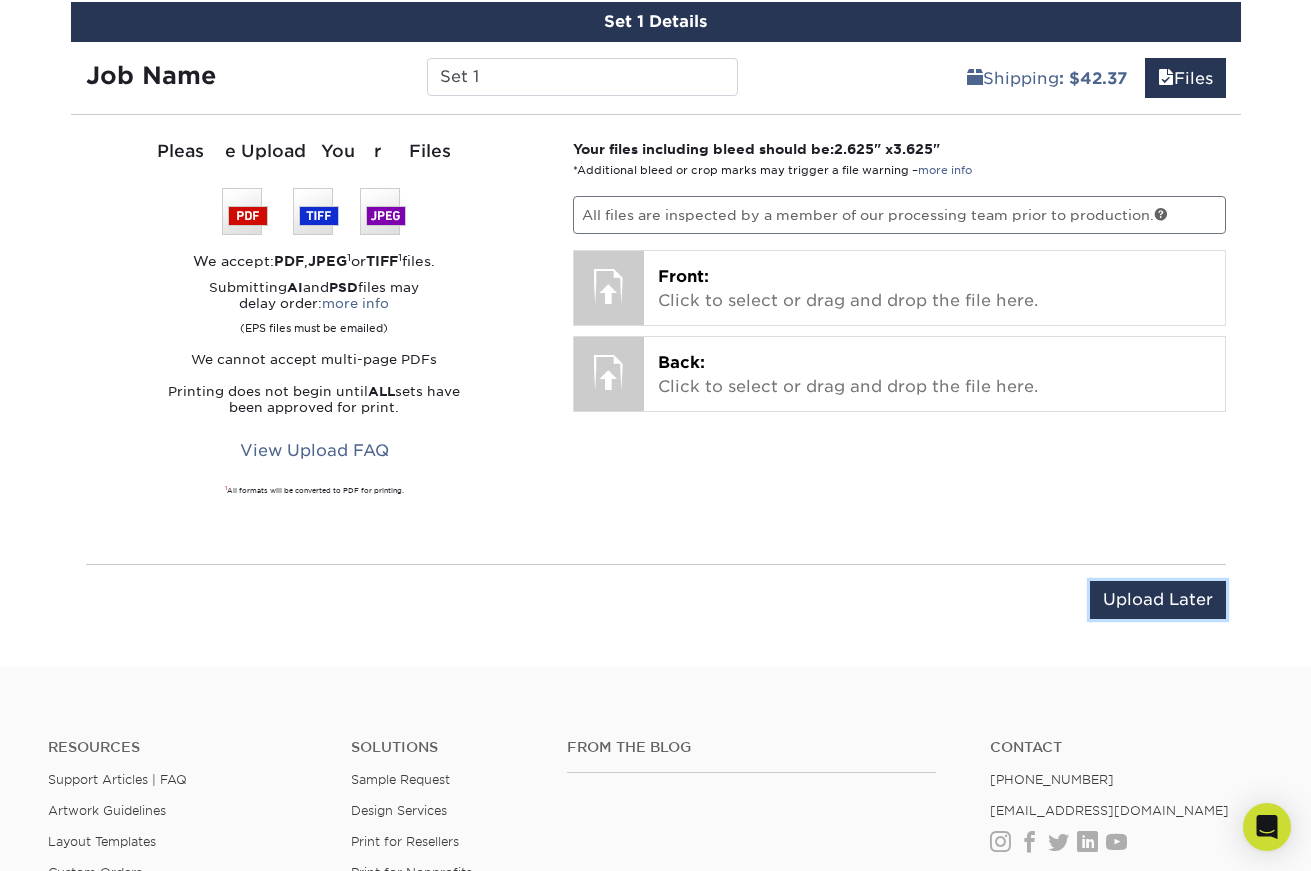 click on "Upload Later" at bounding box center [1158, 600] 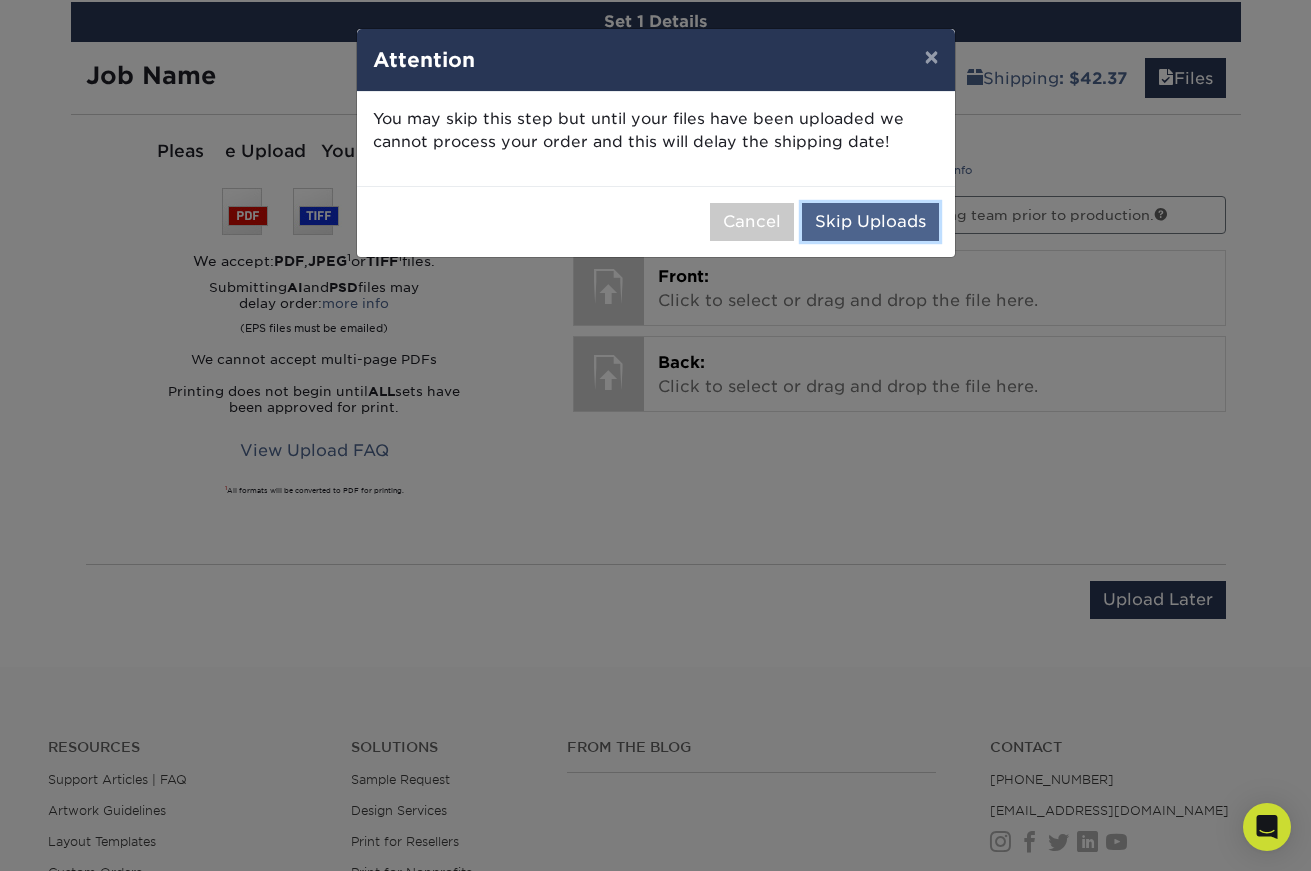 click on "Skip Uploads" at bounding box center (870, 222) 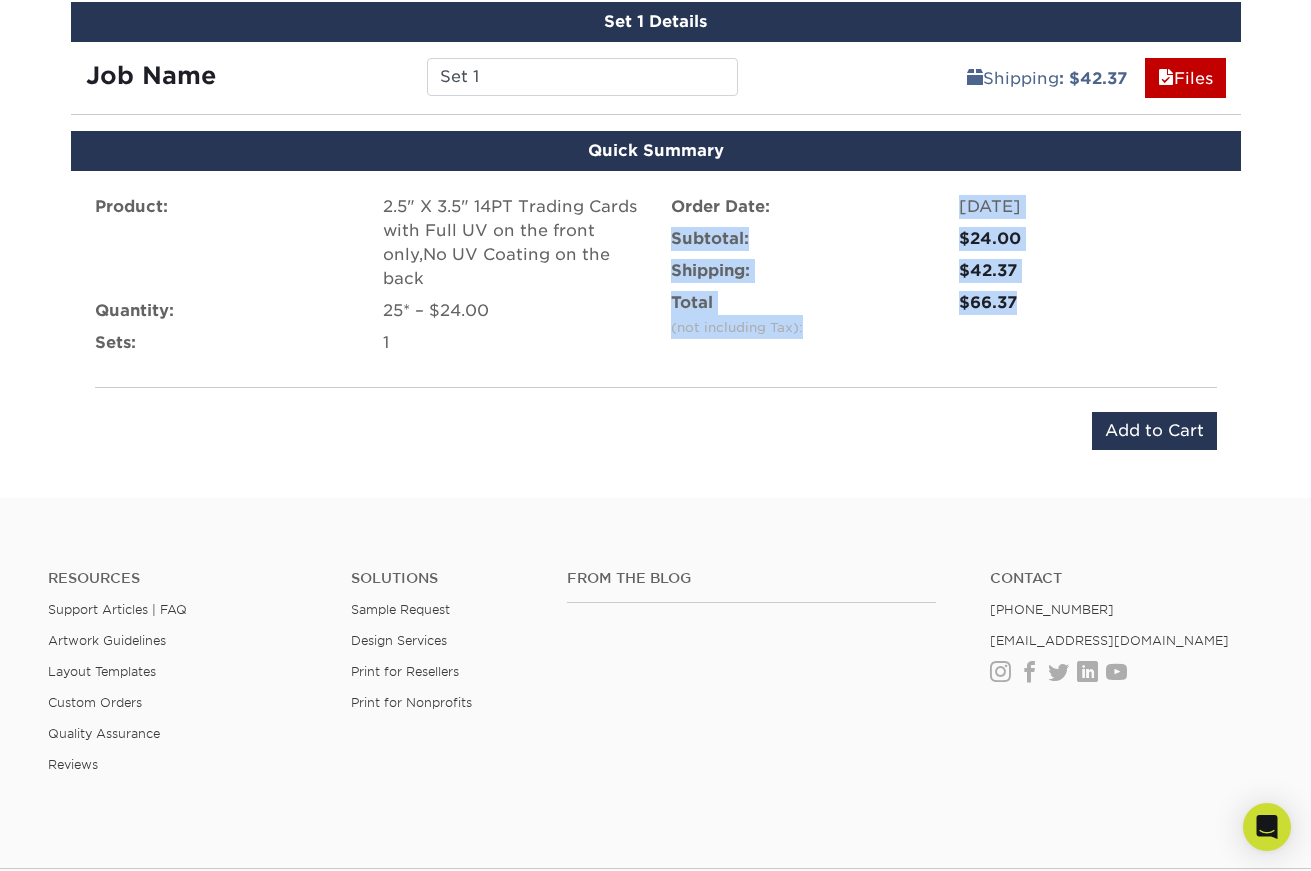 drag, startPoint x: 904, startPoint y: 237, endPoint x: 915, endPoint y: 383, distance: 146.4138 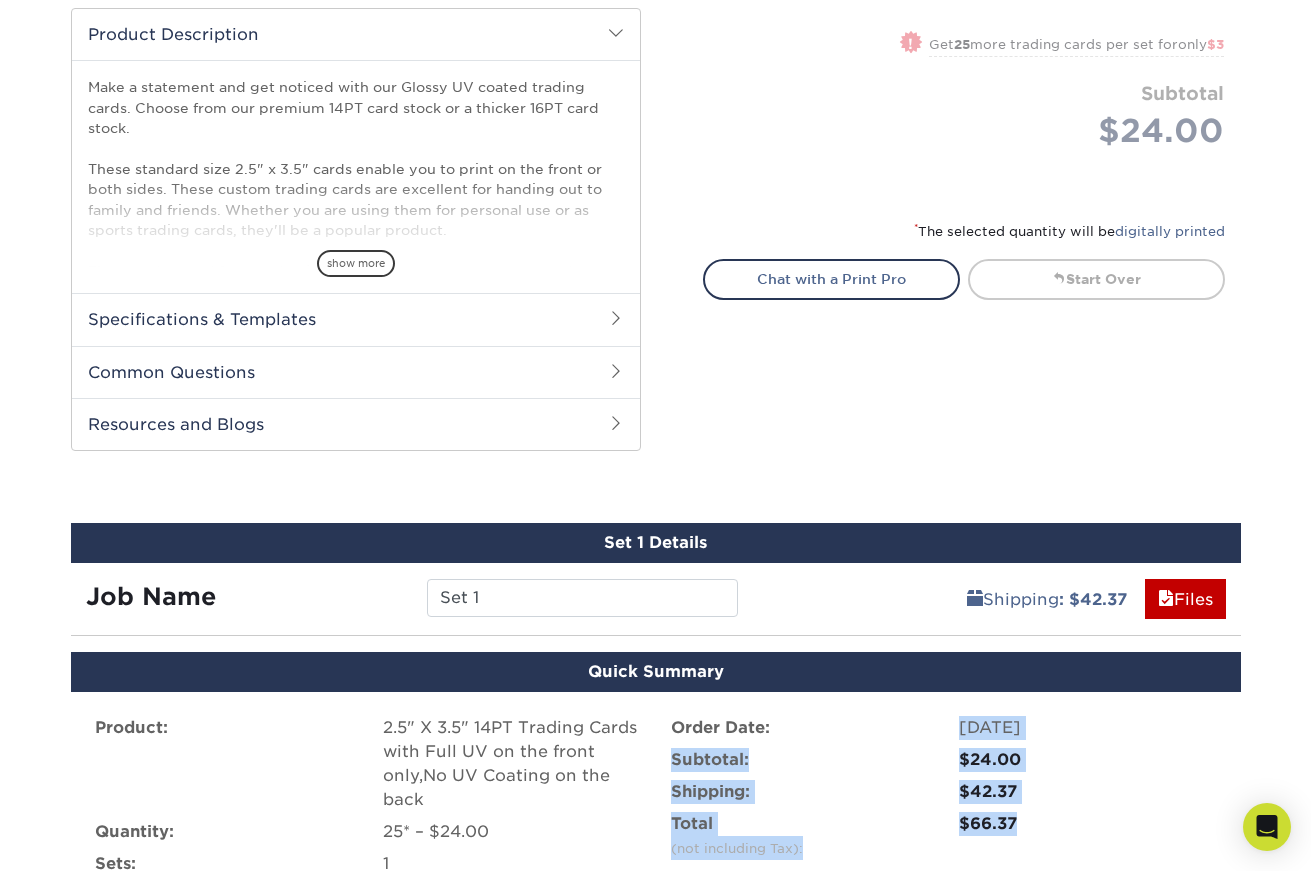 scroll, scrollTop: 0, scrollLeft: 0, axis: both 